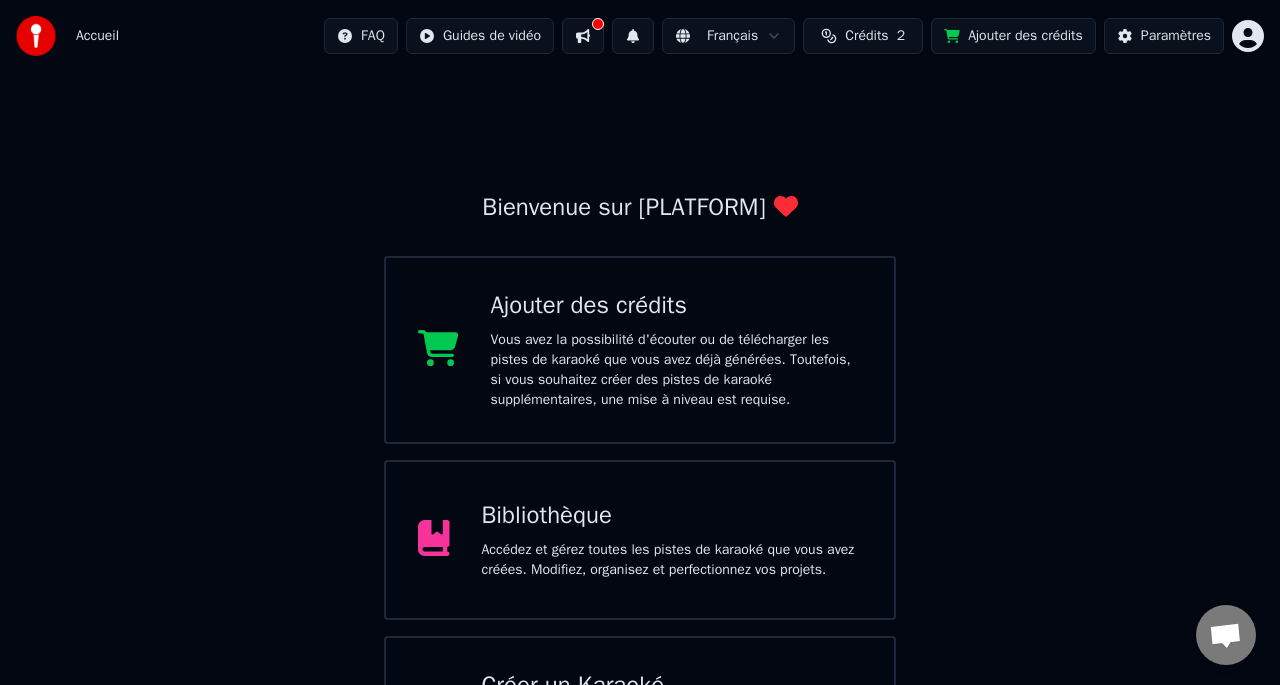 scroll, scrollTop: 0, scrollLeft: 0, axis: both 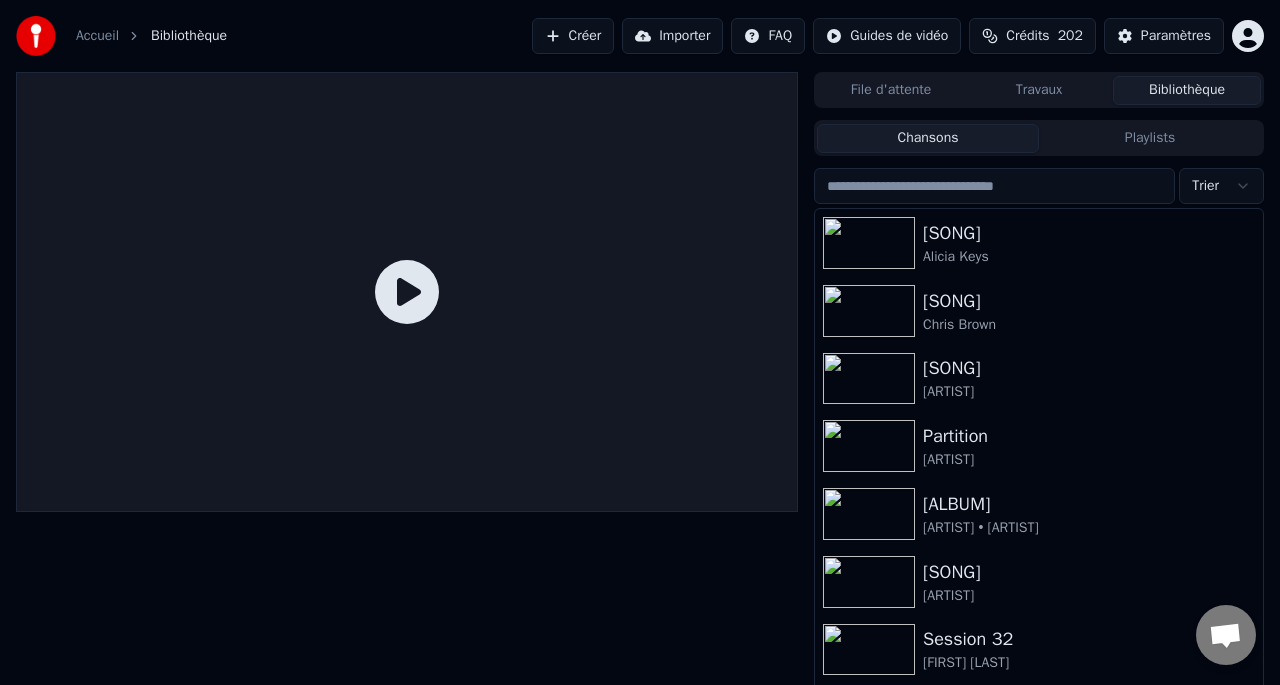 click on "Créer" at bounding box center (573, 36) 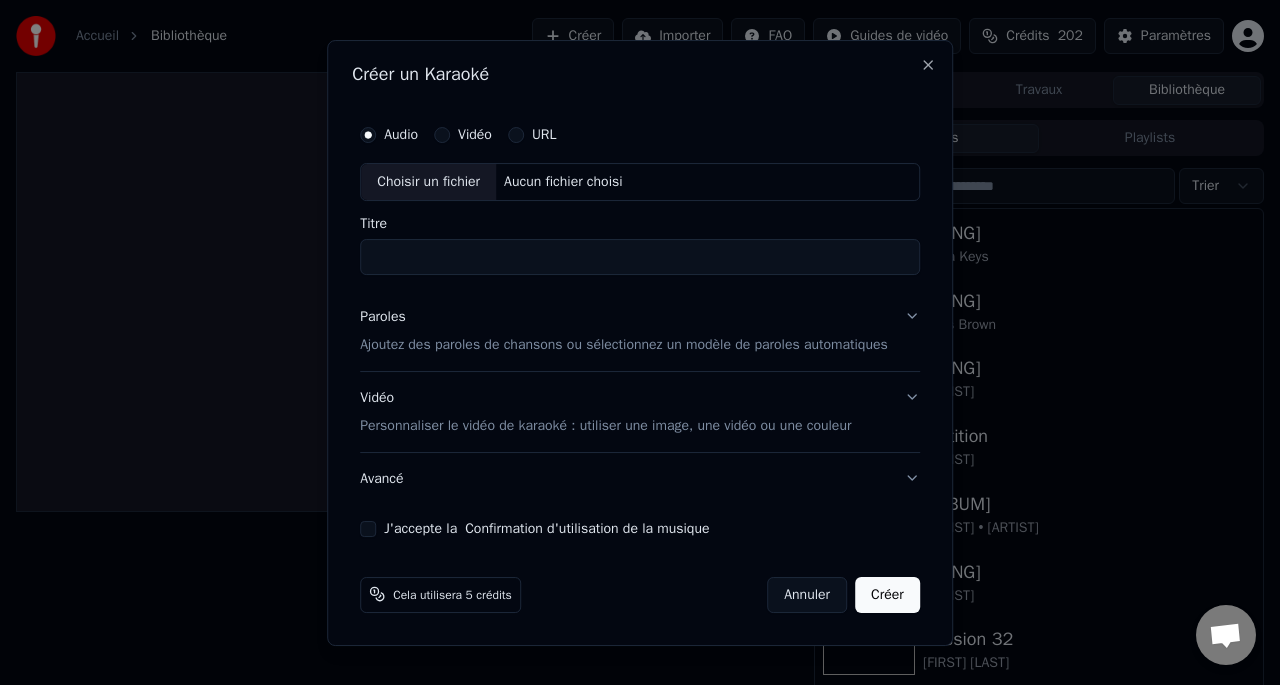 click on "URL" at bounding box center (516, 135) 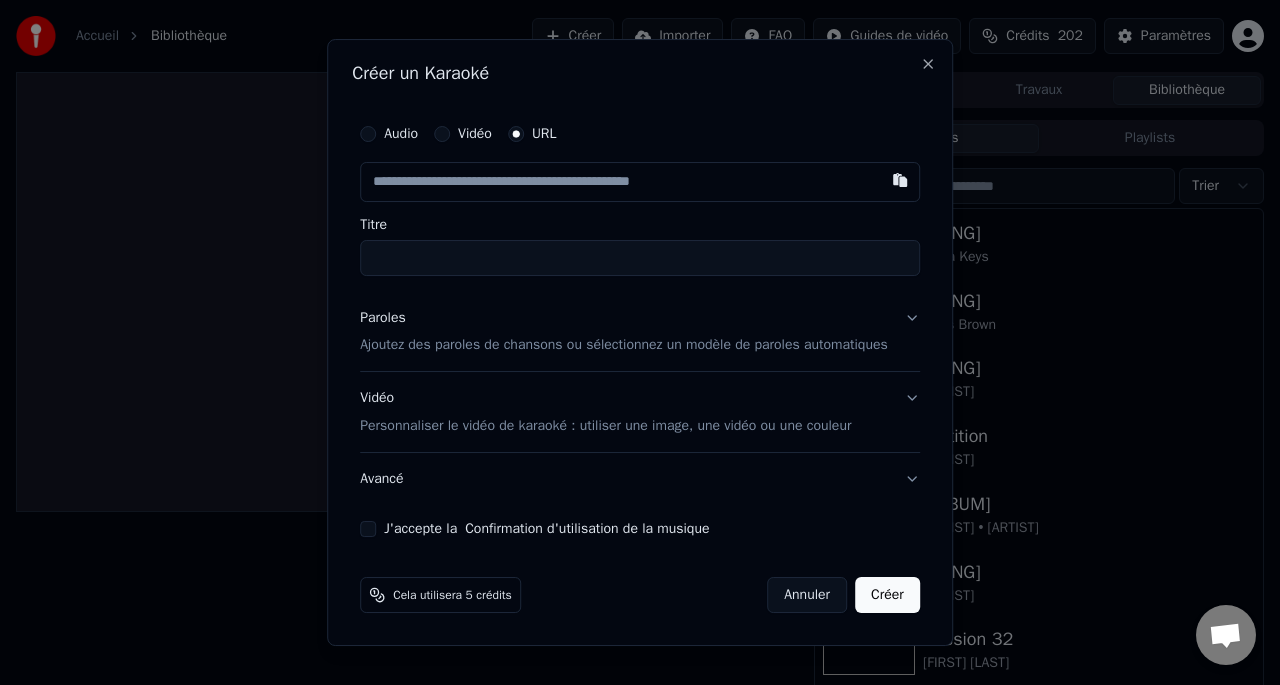 click at bounding box center [640, 182] 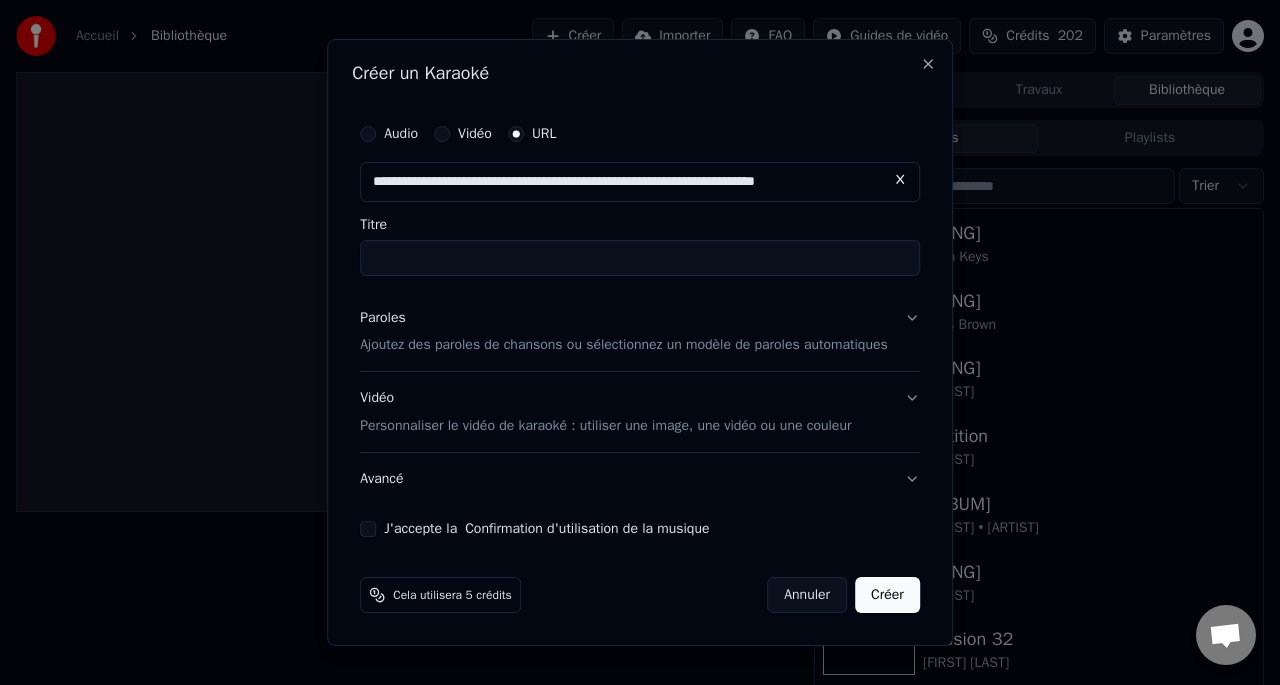 scroll, scrollTop: 0, scrollLeft: 22, axis: horizontal 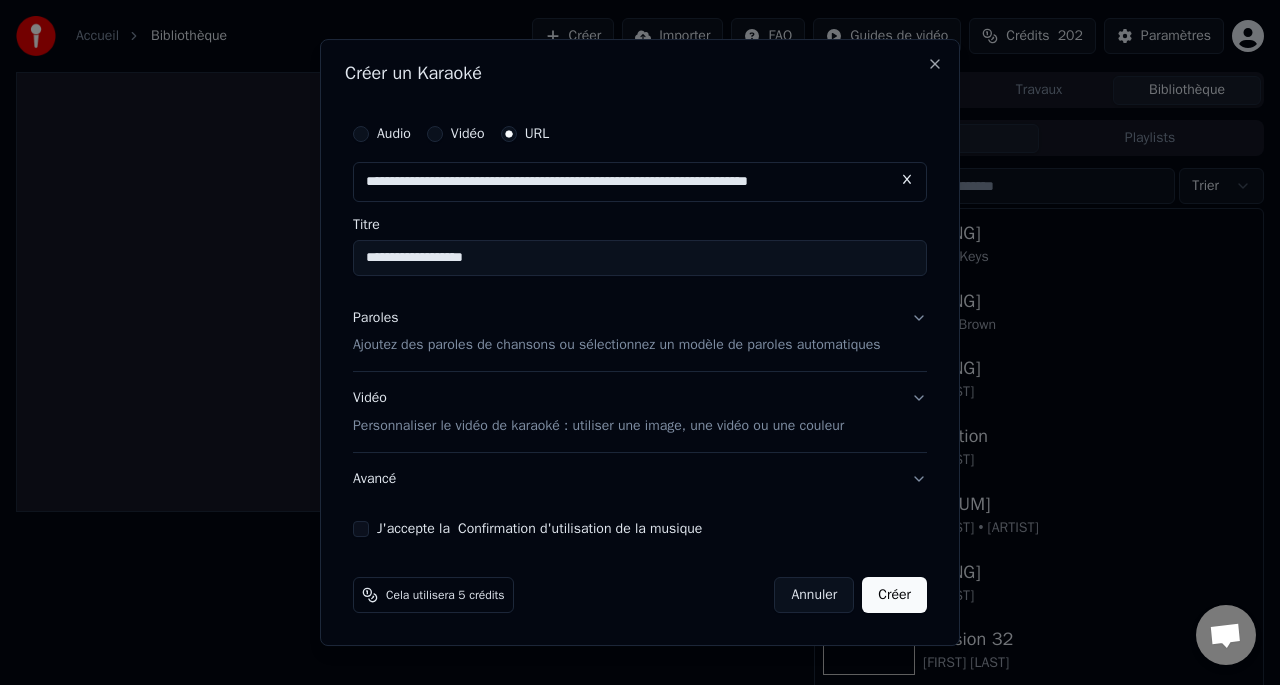 type on "**********" 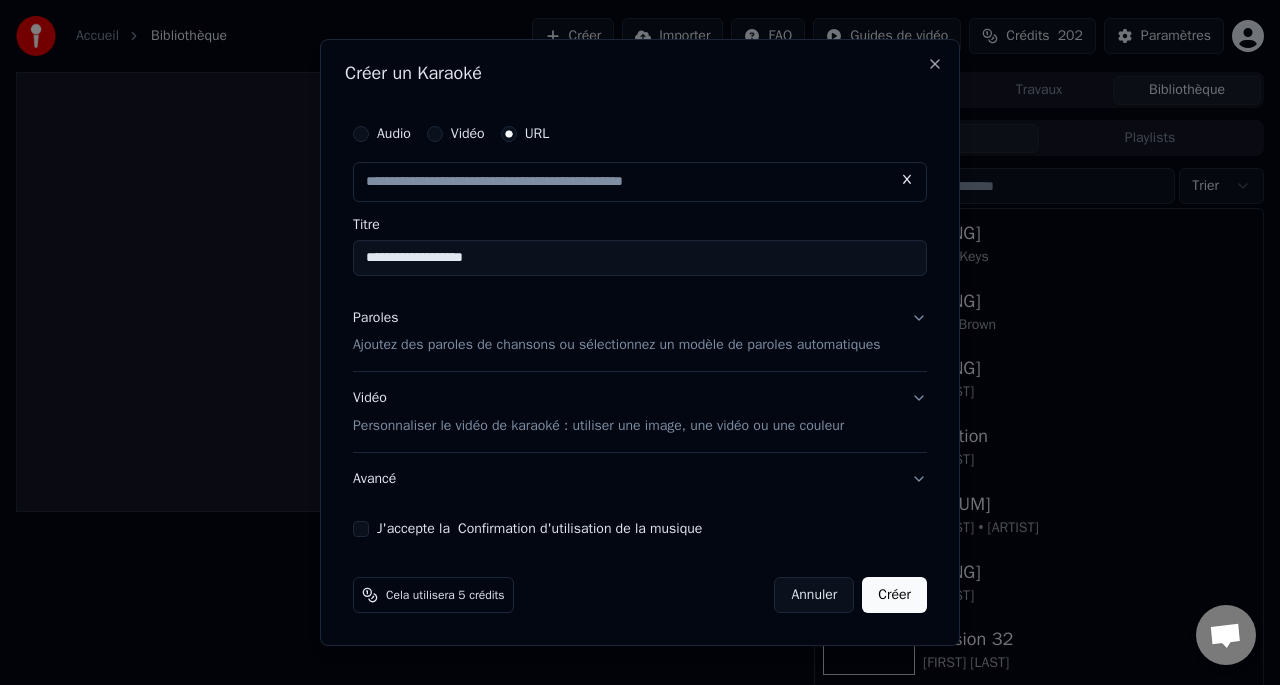 scroll, scrollTop: 0, scrollLeft: 0, axis: both 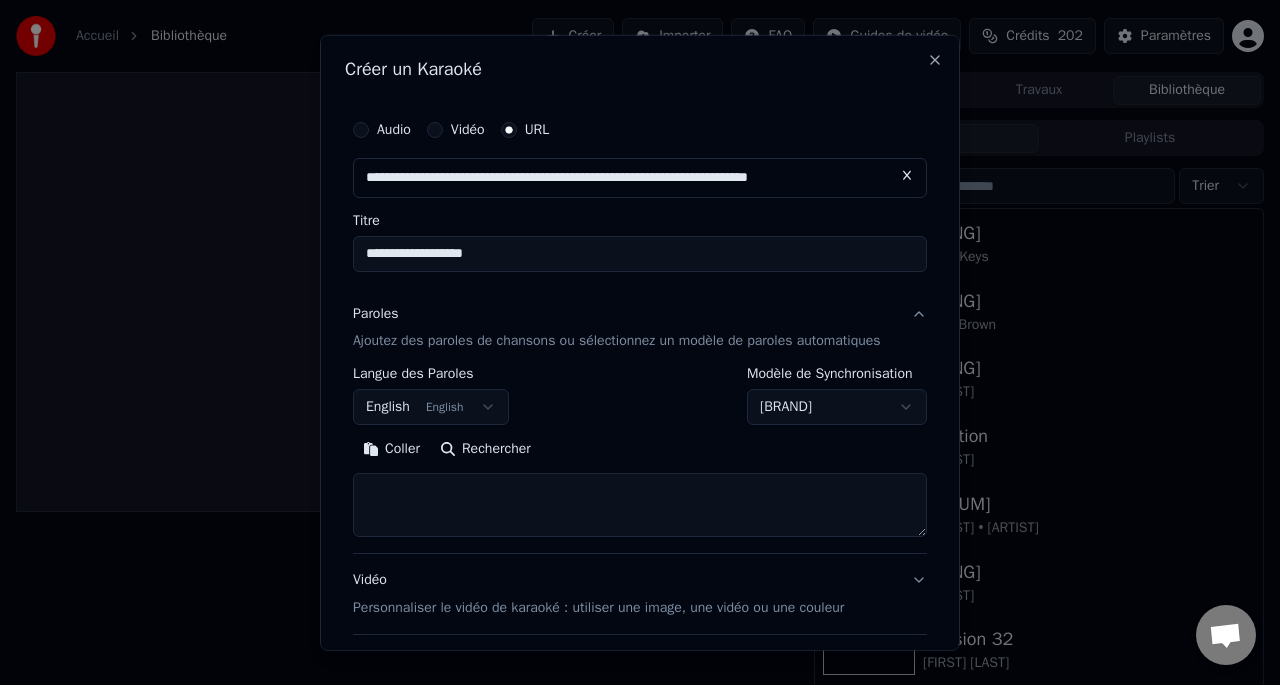 click on "Rechercher" at bounding box center (485, 449) 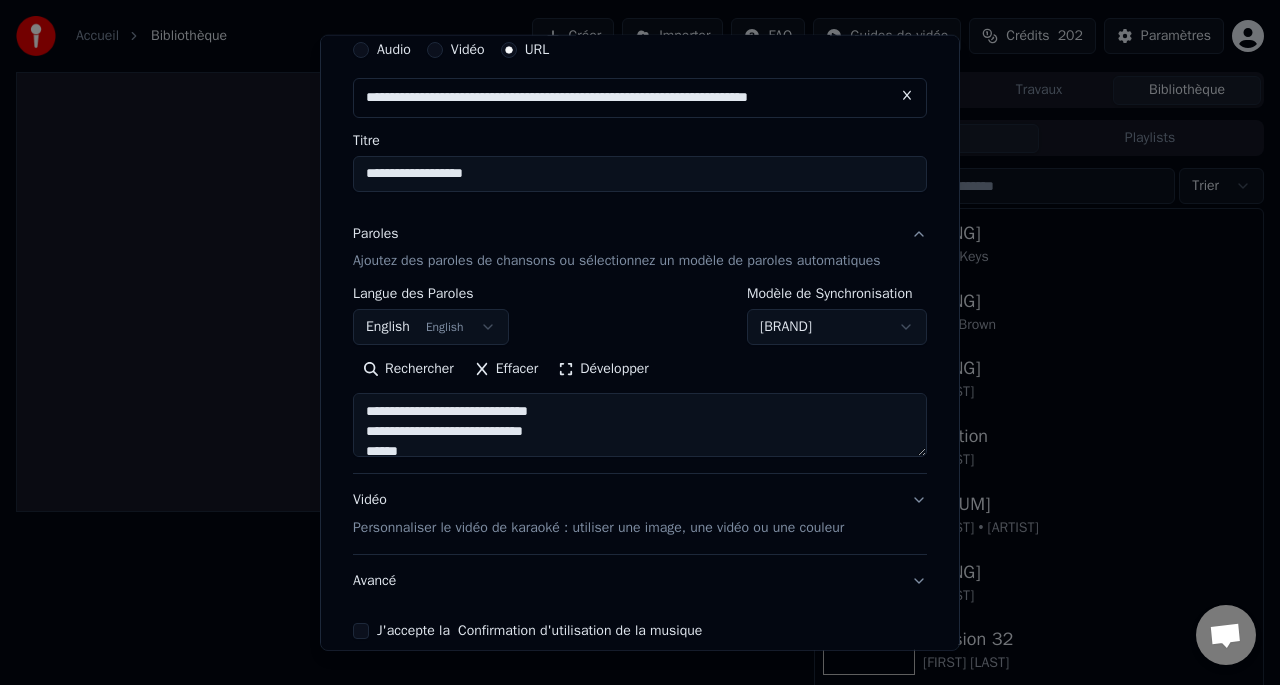 scroll, scrollTop: 86, scrollLeft: 0, axis: vertical 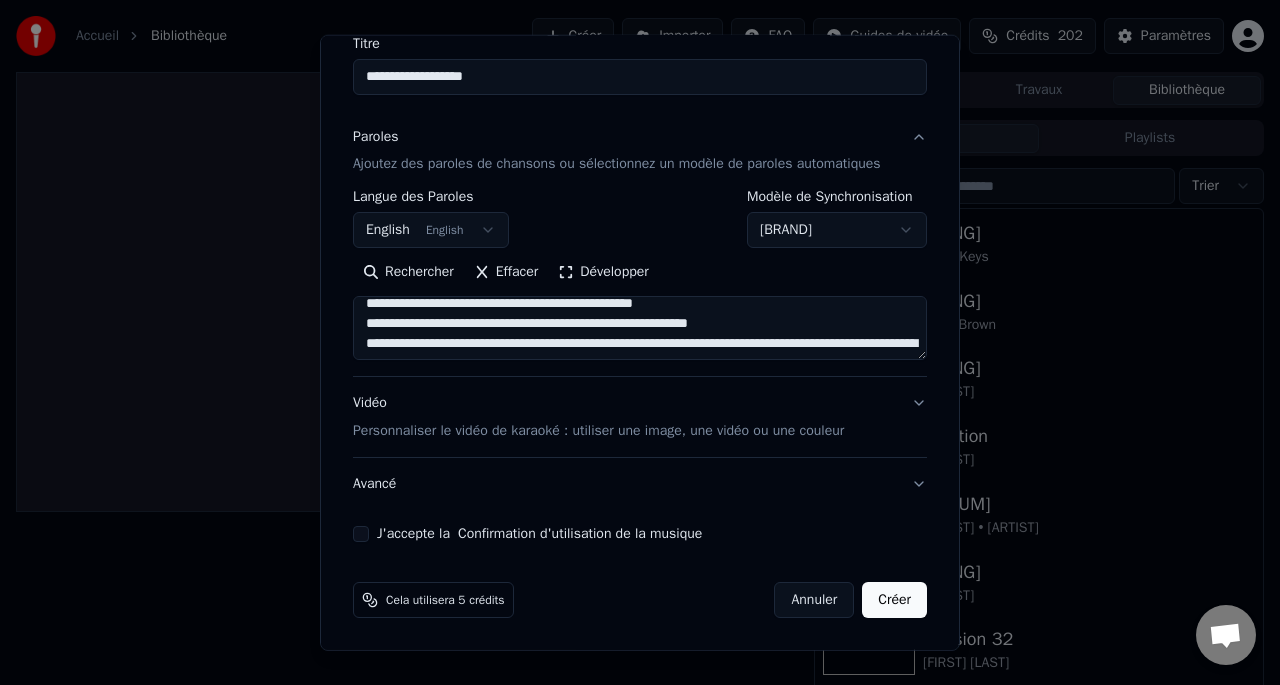 click on "J'accepte la   Confirmation d'utilisation de la musique" at bounding box center [361, 534] 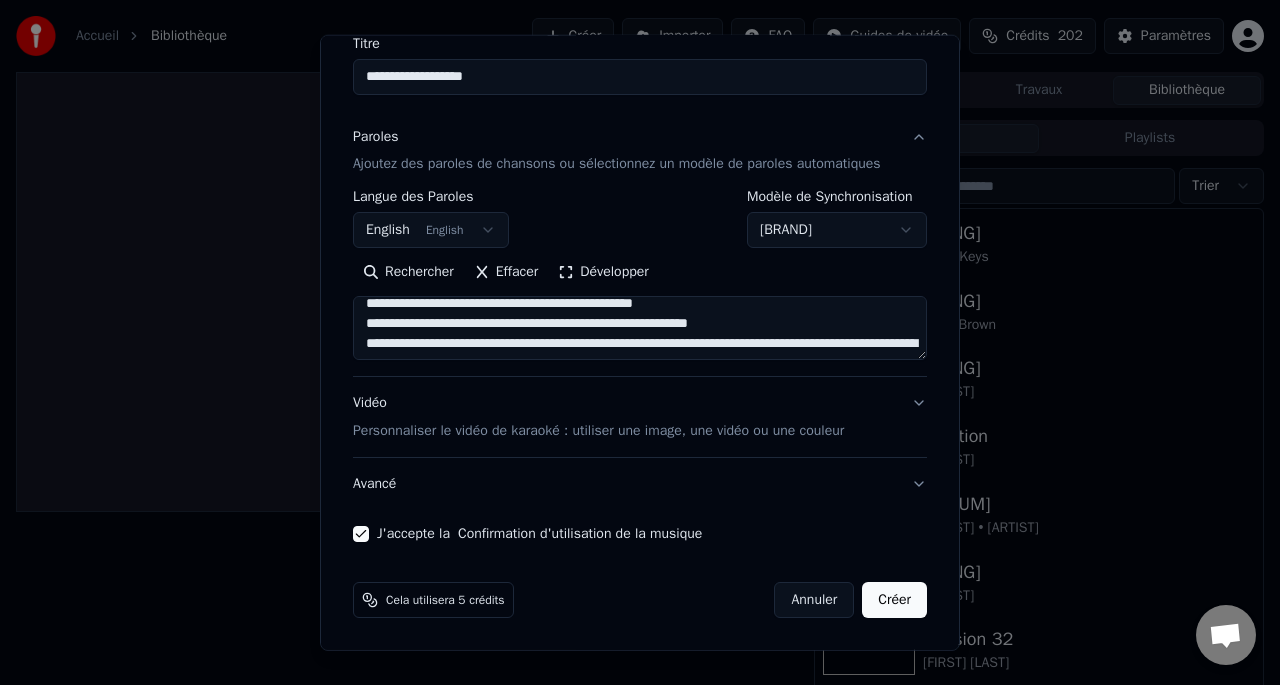 click on "Créer" at bounding box center [894, 600] 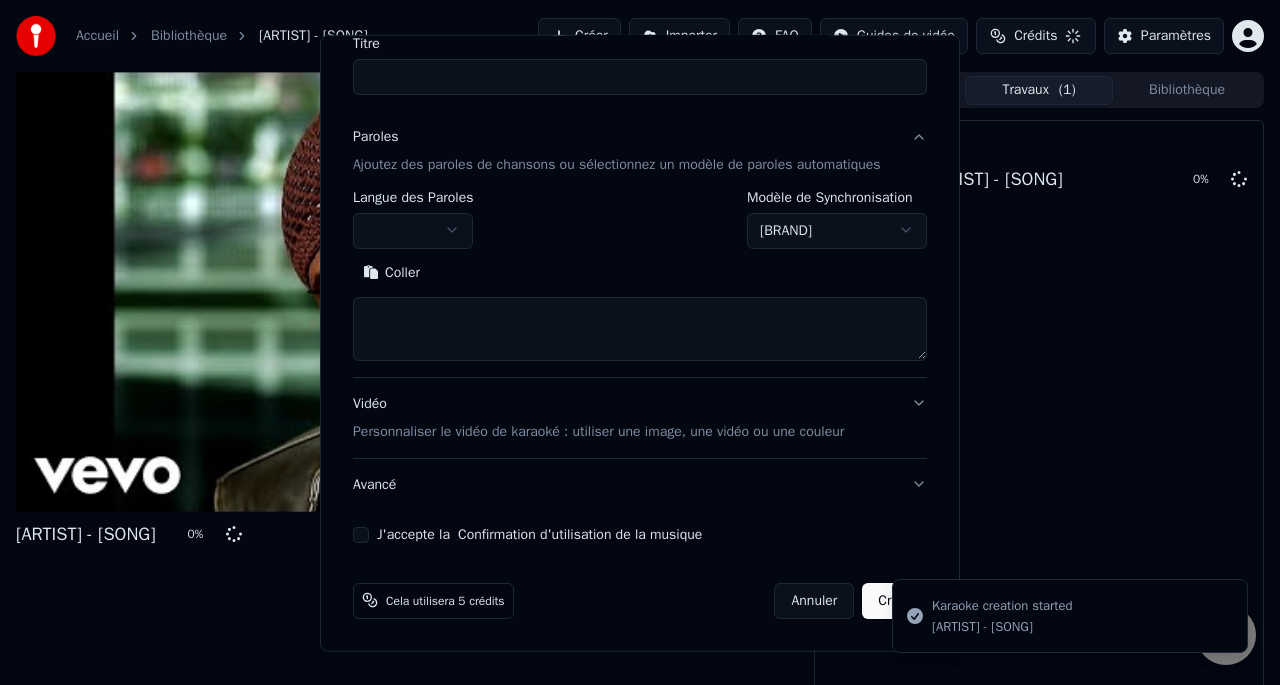 scroll, scrollTop: 0, scrollLeft: 0, axis: both 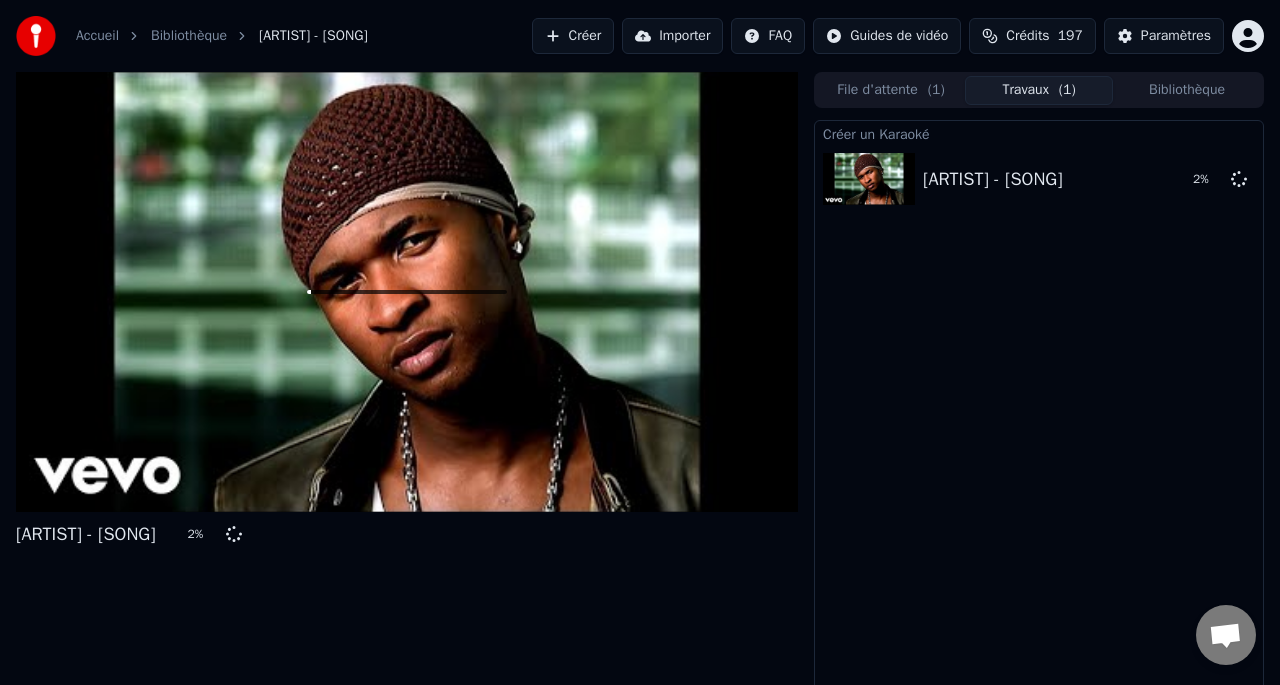 click on "Créer" at bounding box center (573, 36) 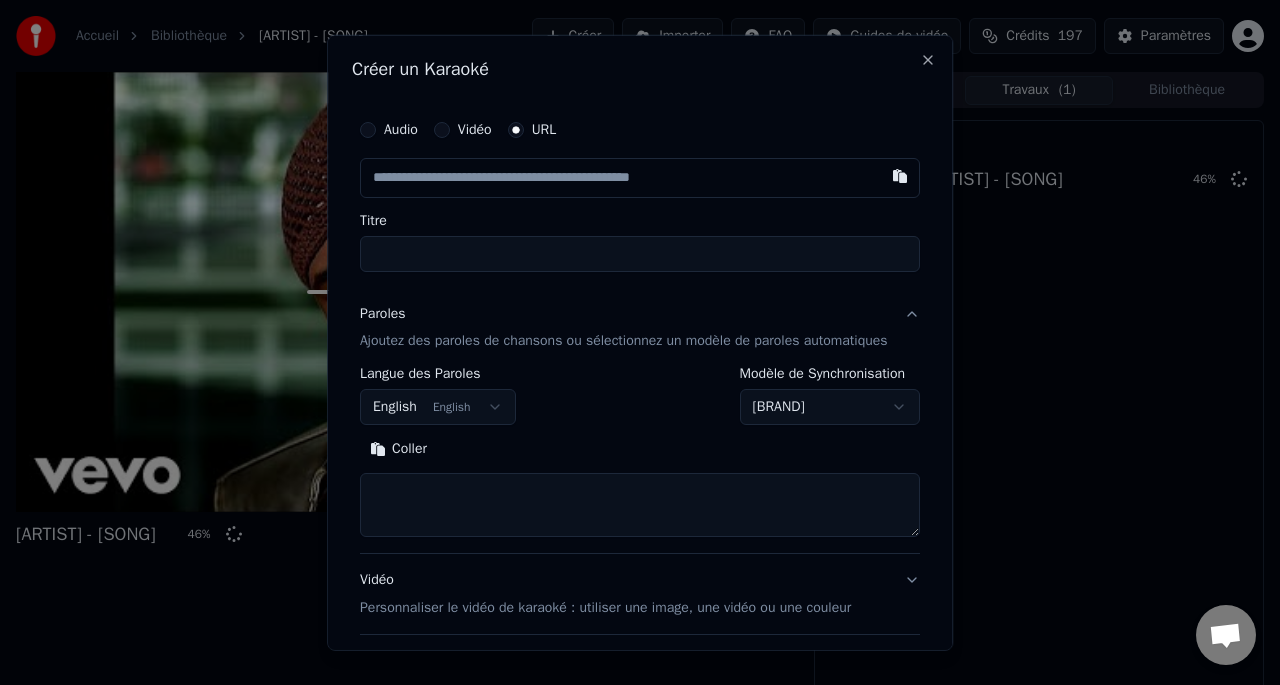 click at bounding box center [640, 177] 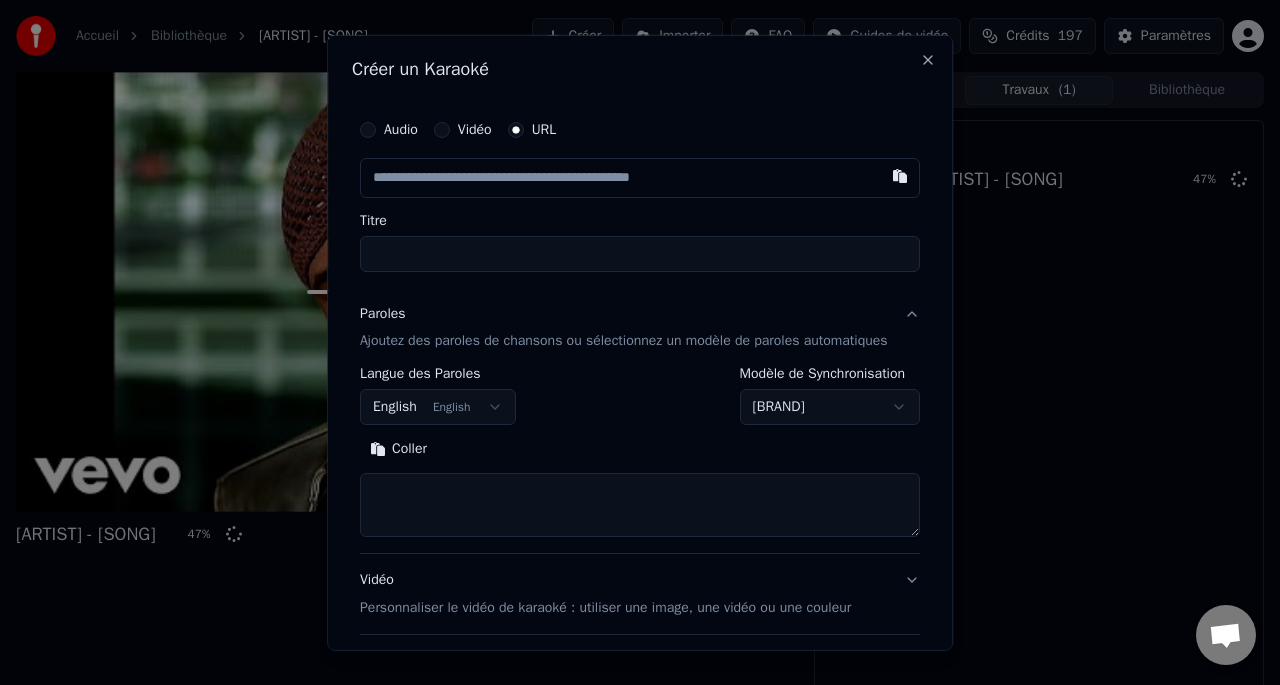 paste on "**********" 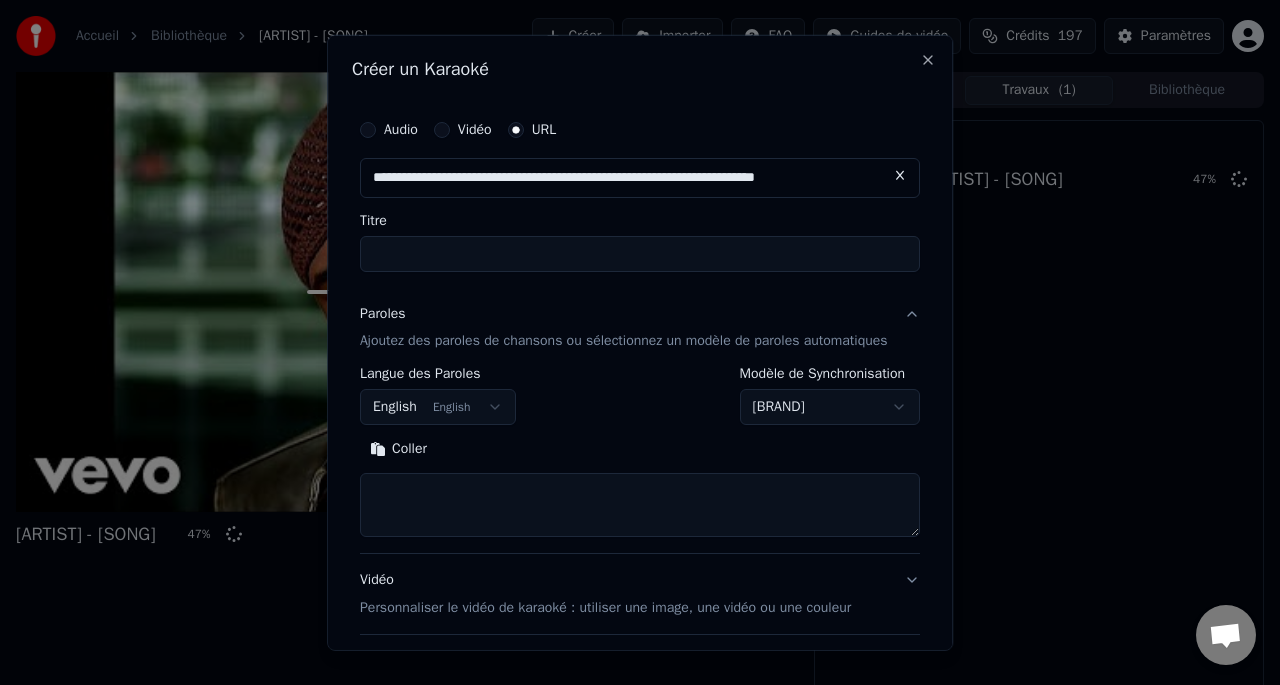 scroll, scrollTop: 0, scrollLeft: 8, axis: horizontal 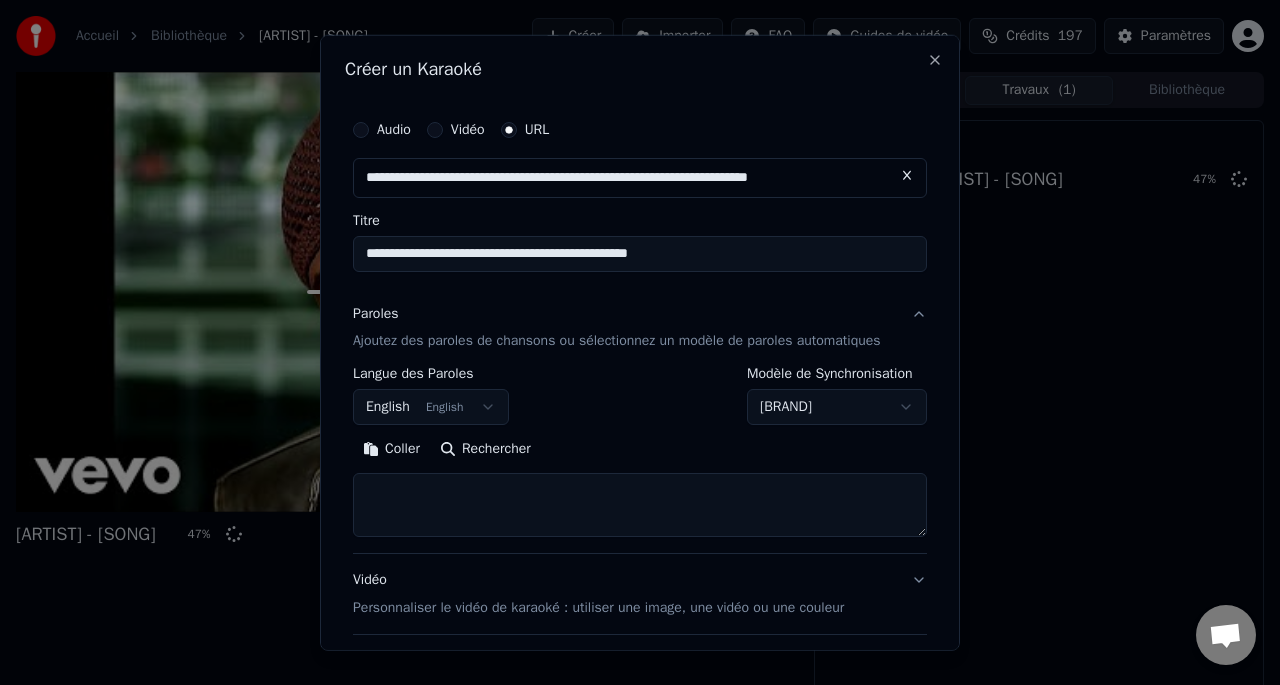 type on "**********" 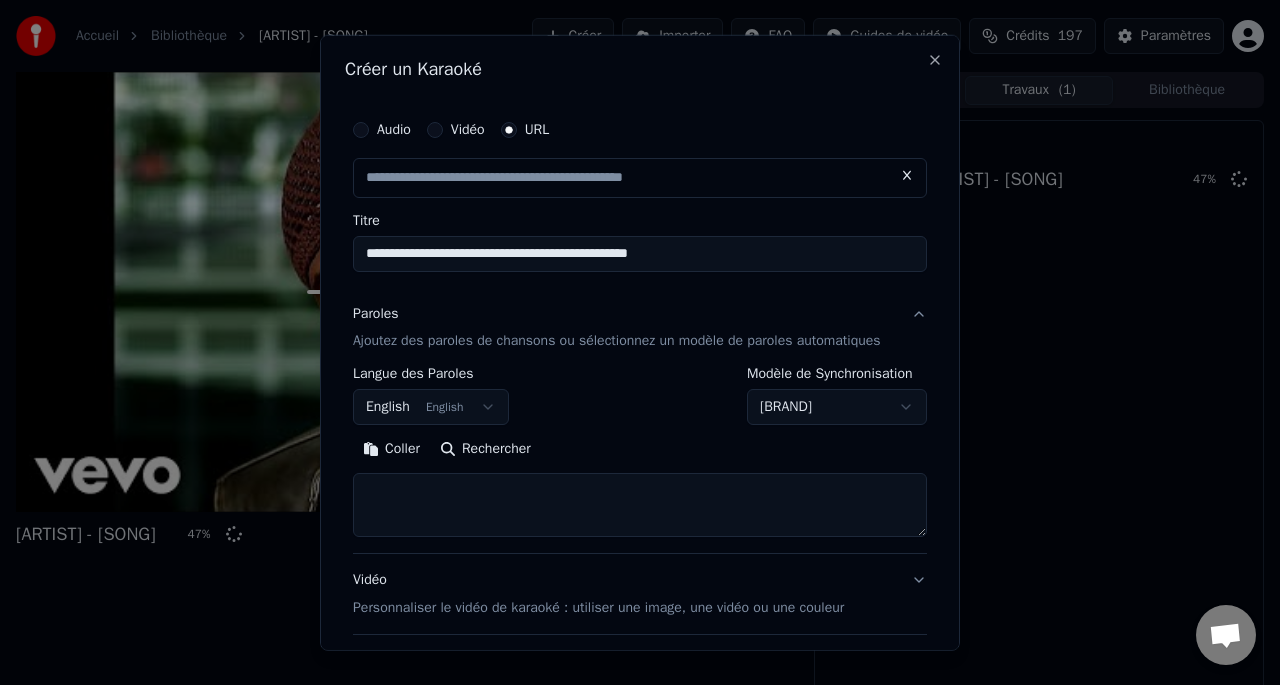 scroll, scrollTop: 0, scrollLeft: 0, axis: both 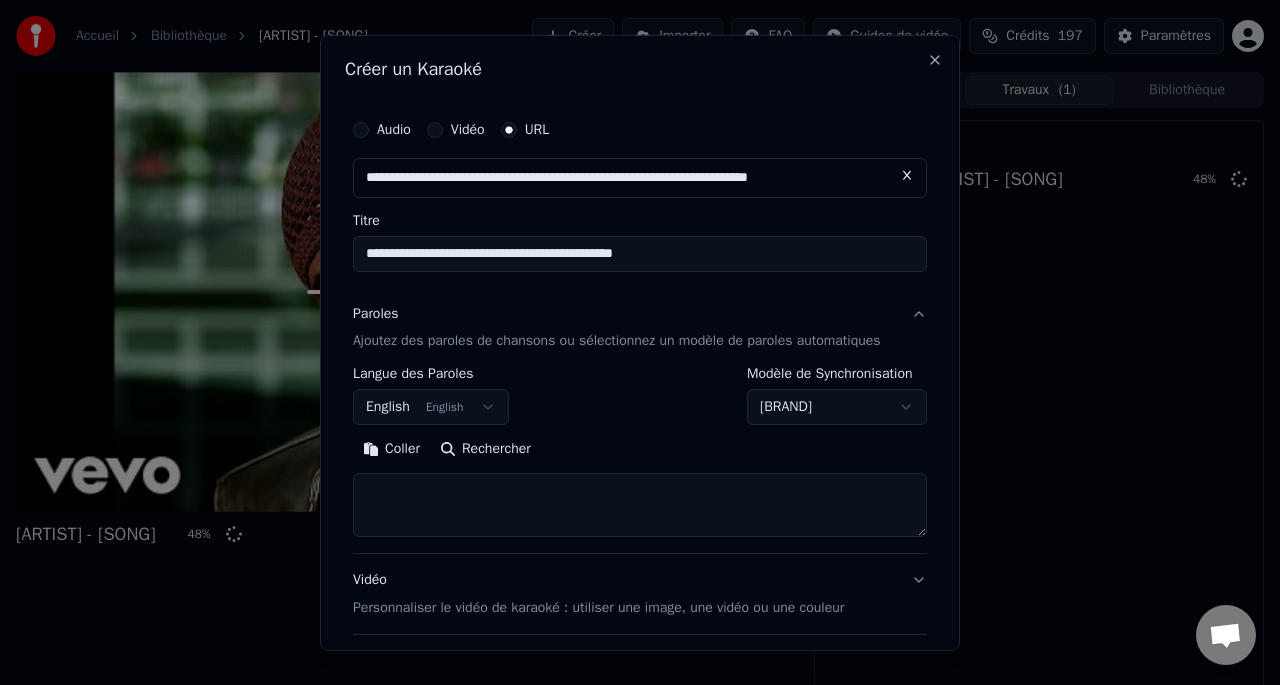 type on "**********" 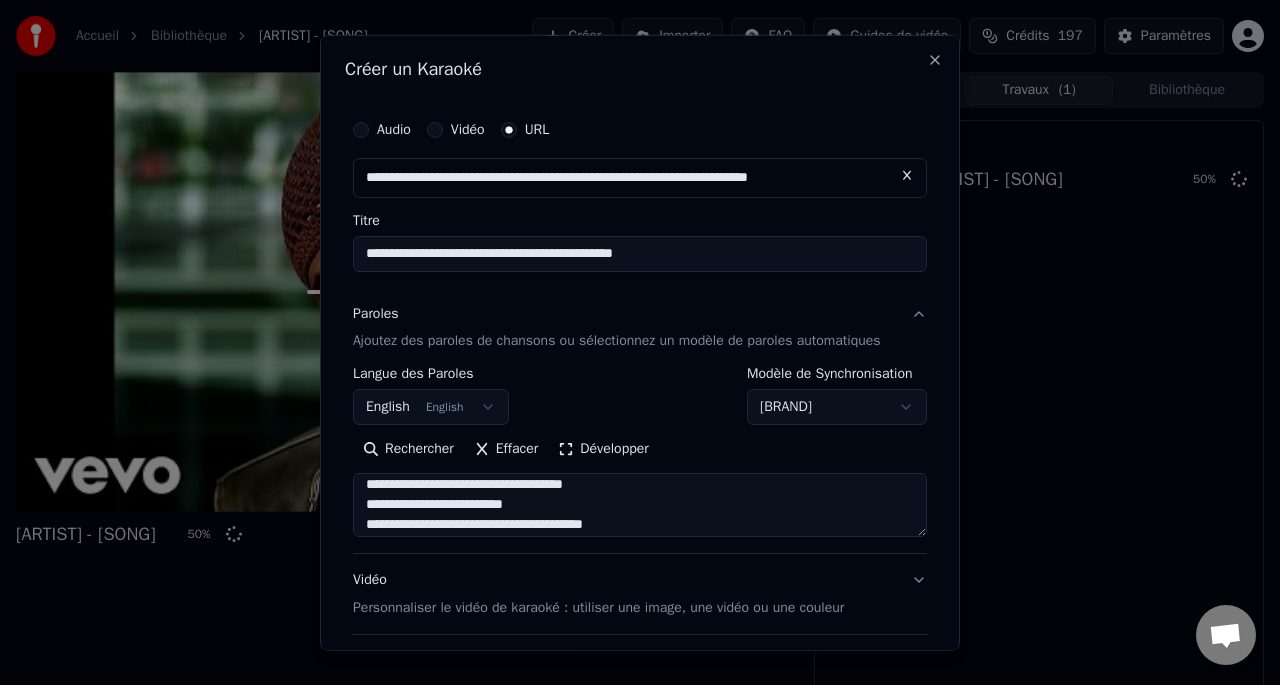 scroll, scrollTop: 420, scrollLeft: 0, axis: vertical 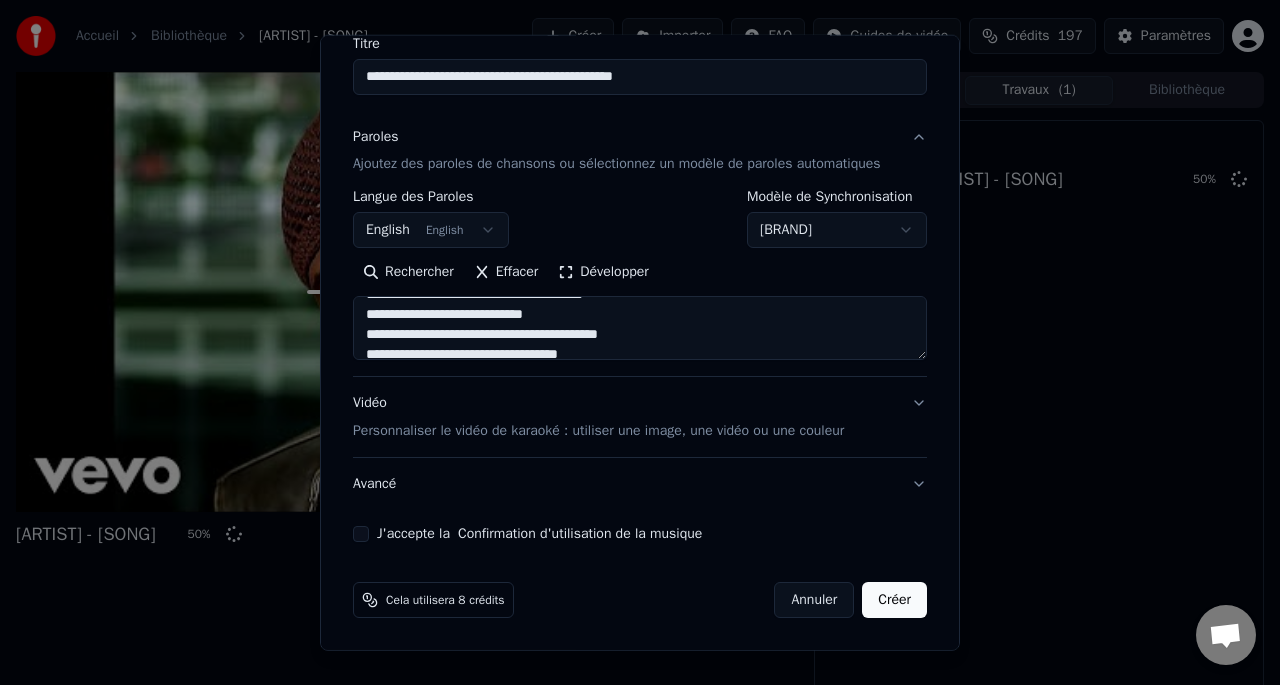 click on "J'accepte la   Confirmation d'utilisation de la musique" at bounding box center [361, 534] 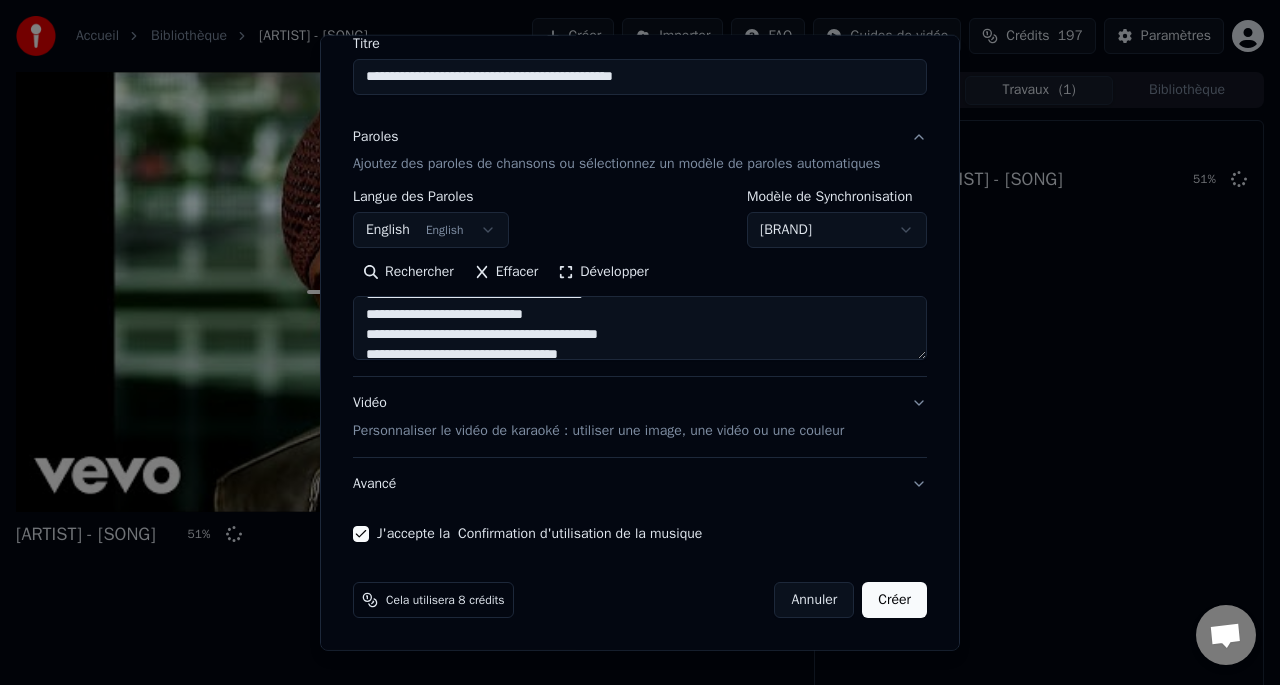 click on "Créer" at bounding box center (894, 600) 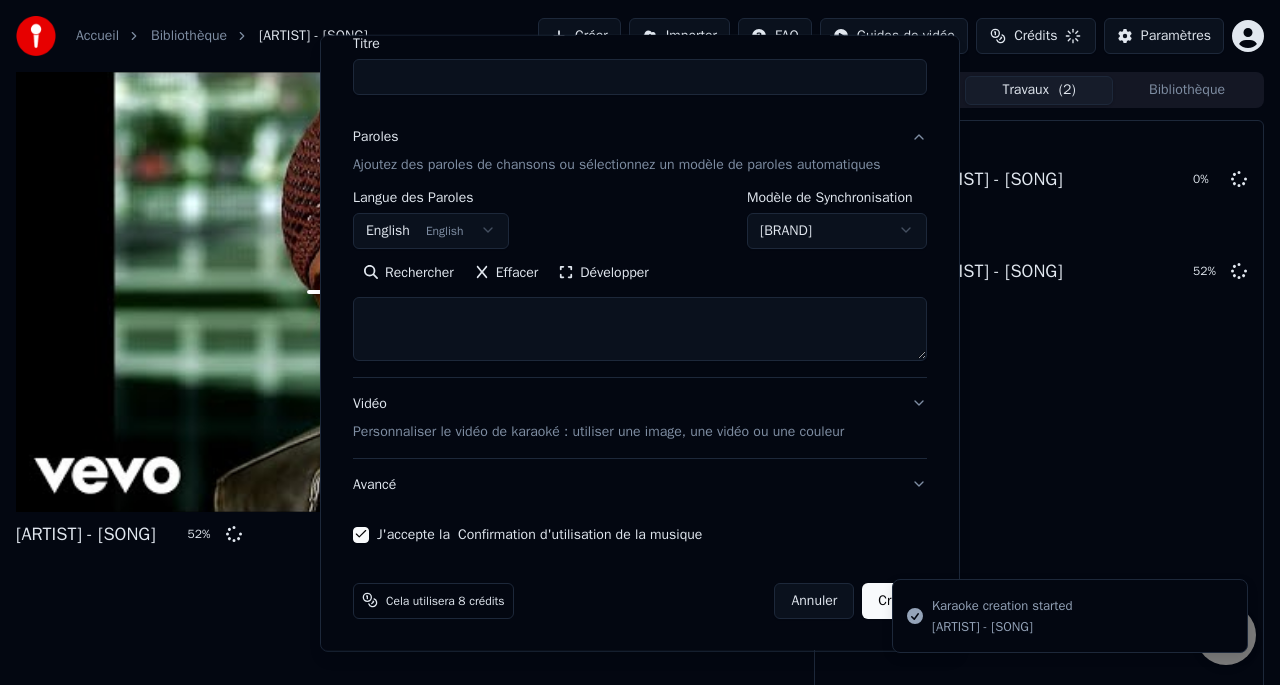 scroll, scrollTop: 0, scrollLeft: 0, axis: both 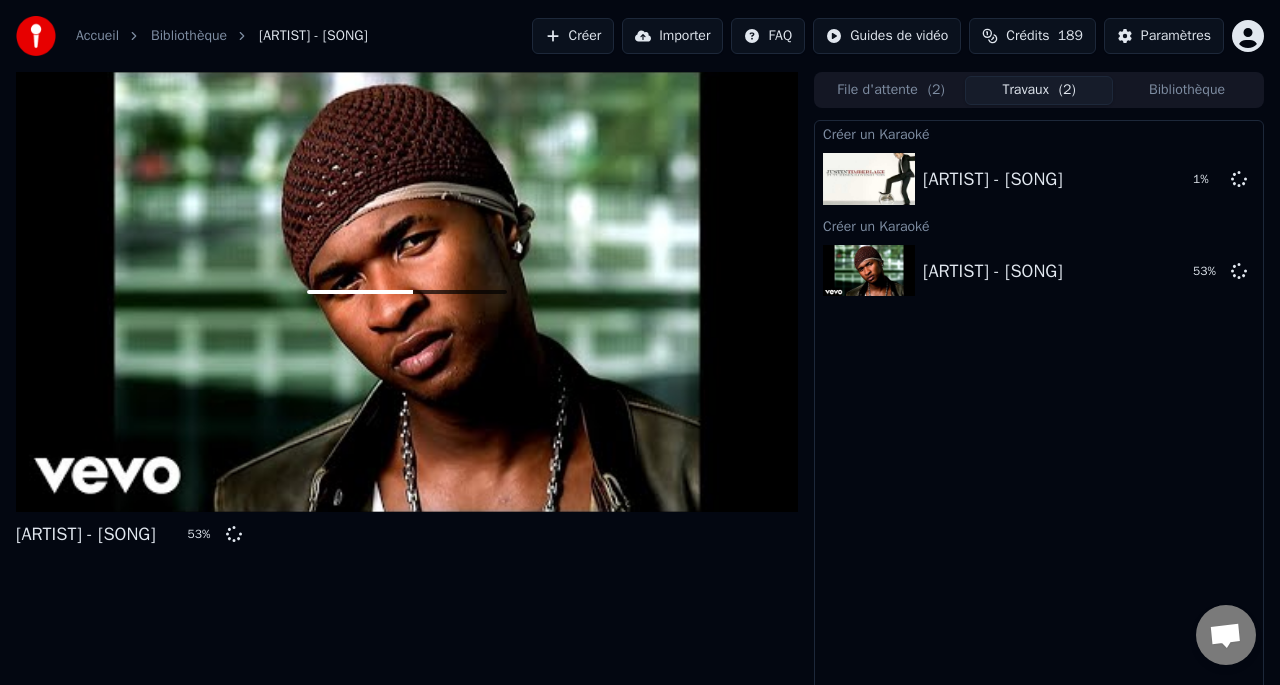 click on "Créer" at bounding box center [573, 36] 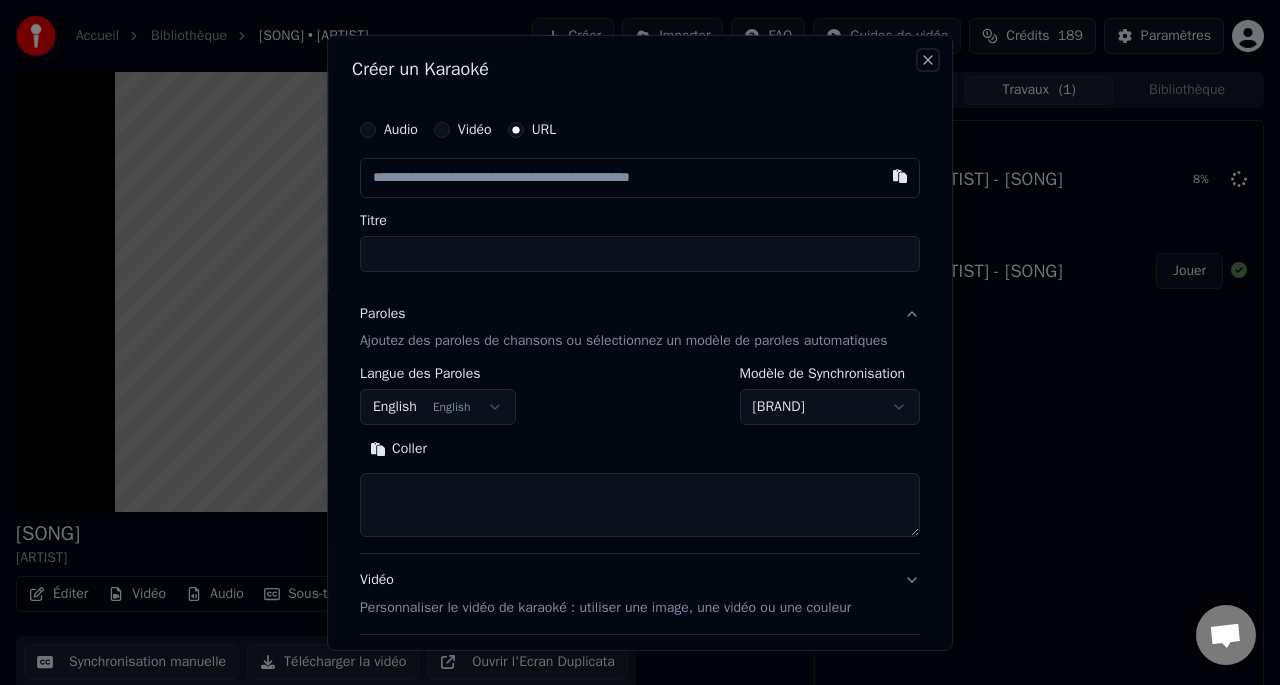 click on "Close" at bounding box center [928, 59] 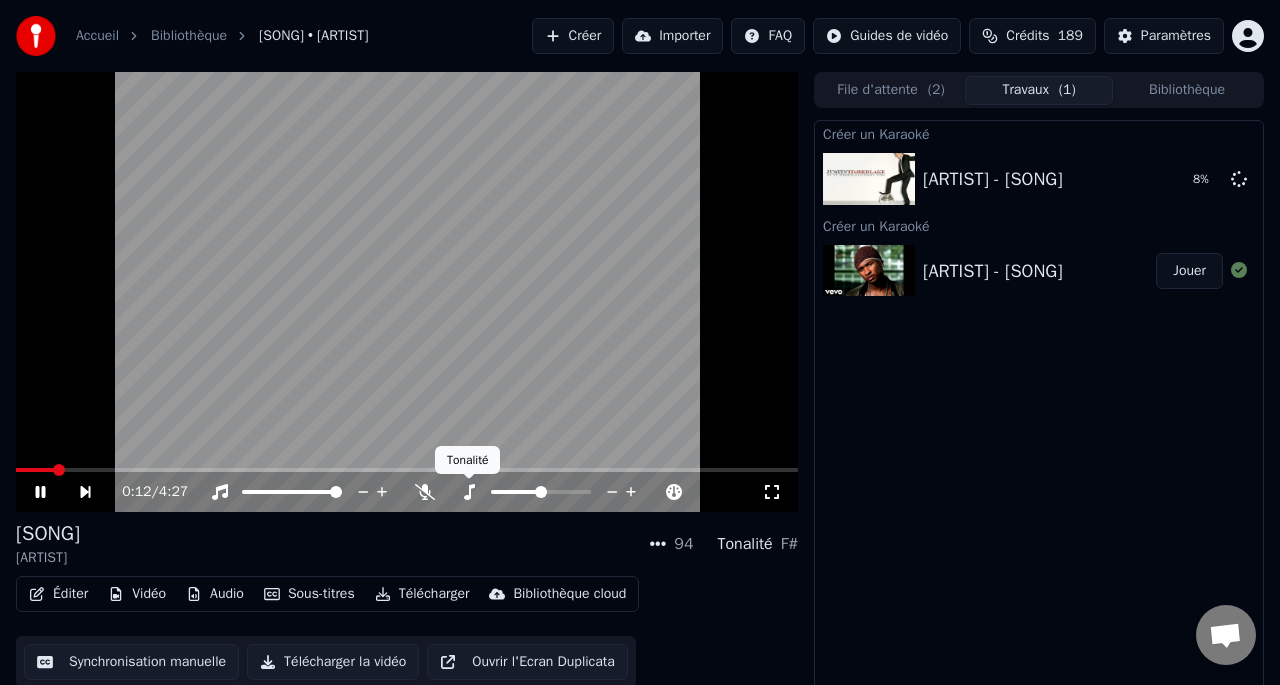click on "[SONG] • [ARTIST]" at bounding box center (640, 342) 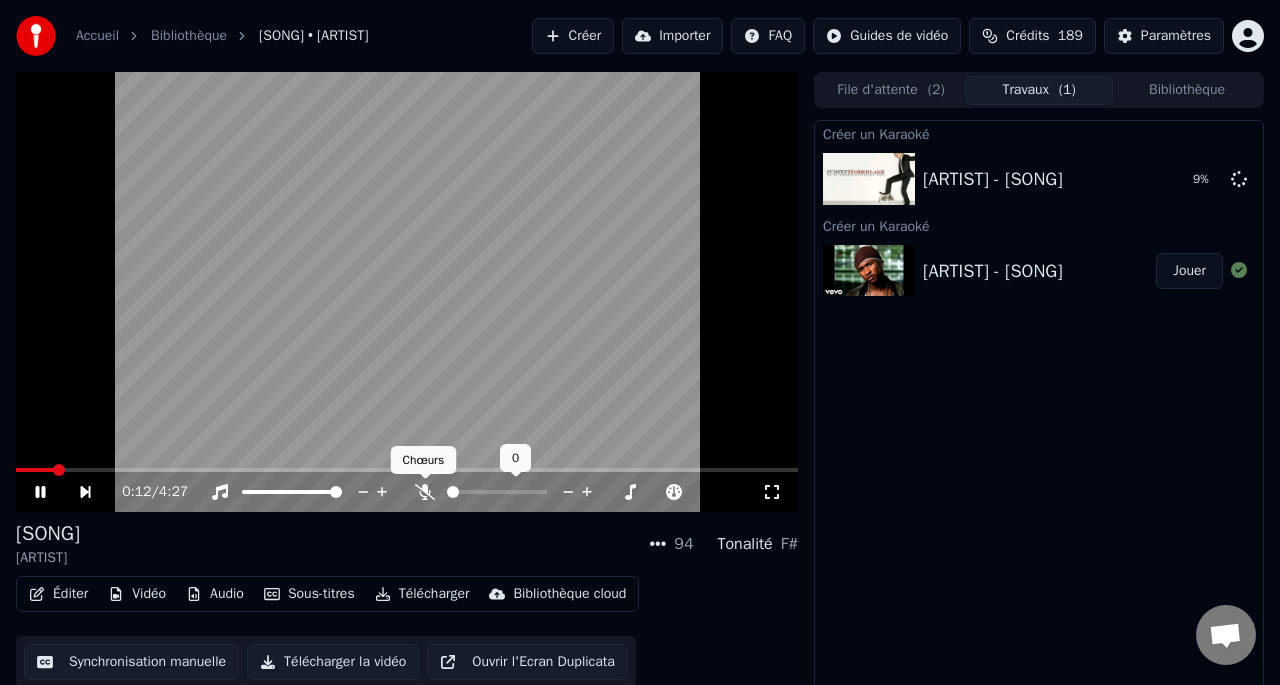click at bounding box center (425, 492) 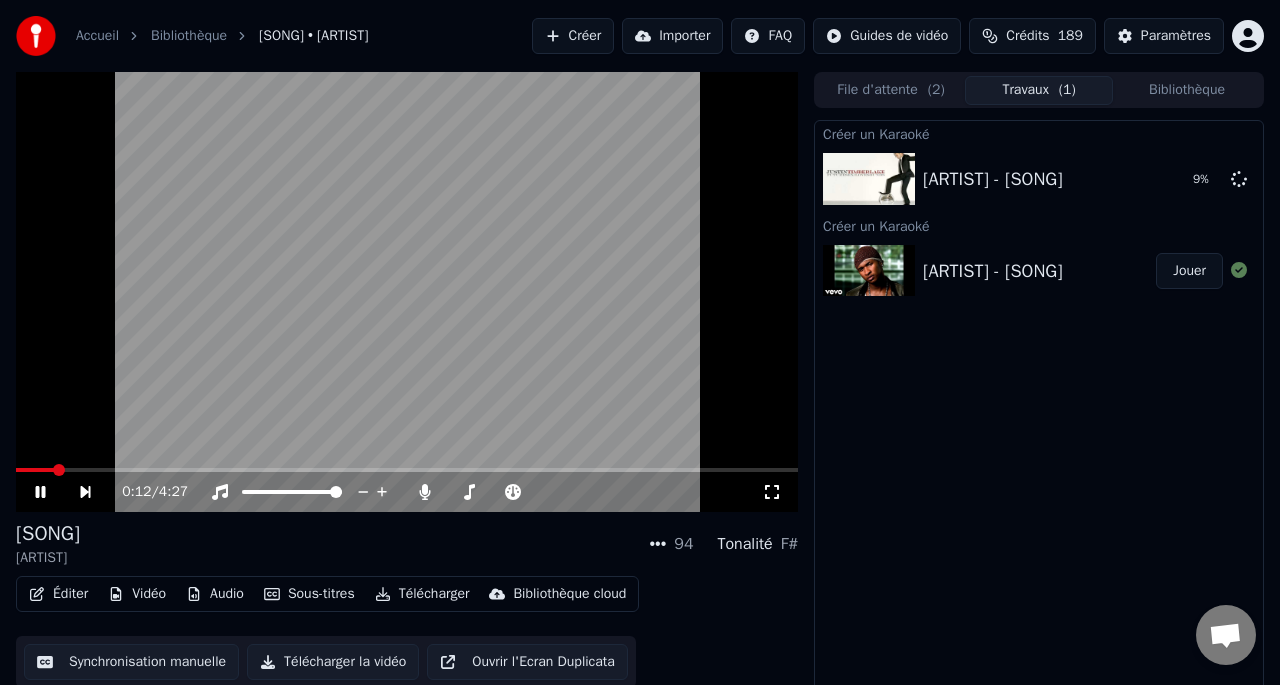 click at bounding box center (41, 492) 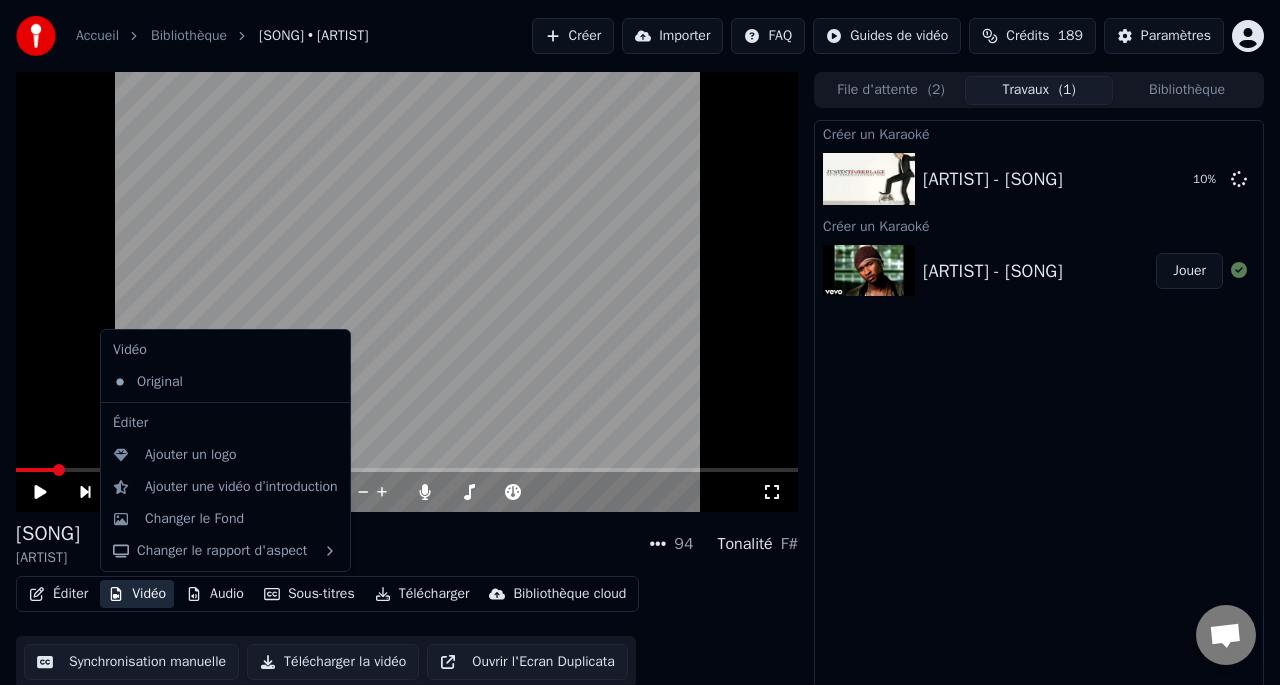 click on "Vidéo" at bounding box center (137, 594) 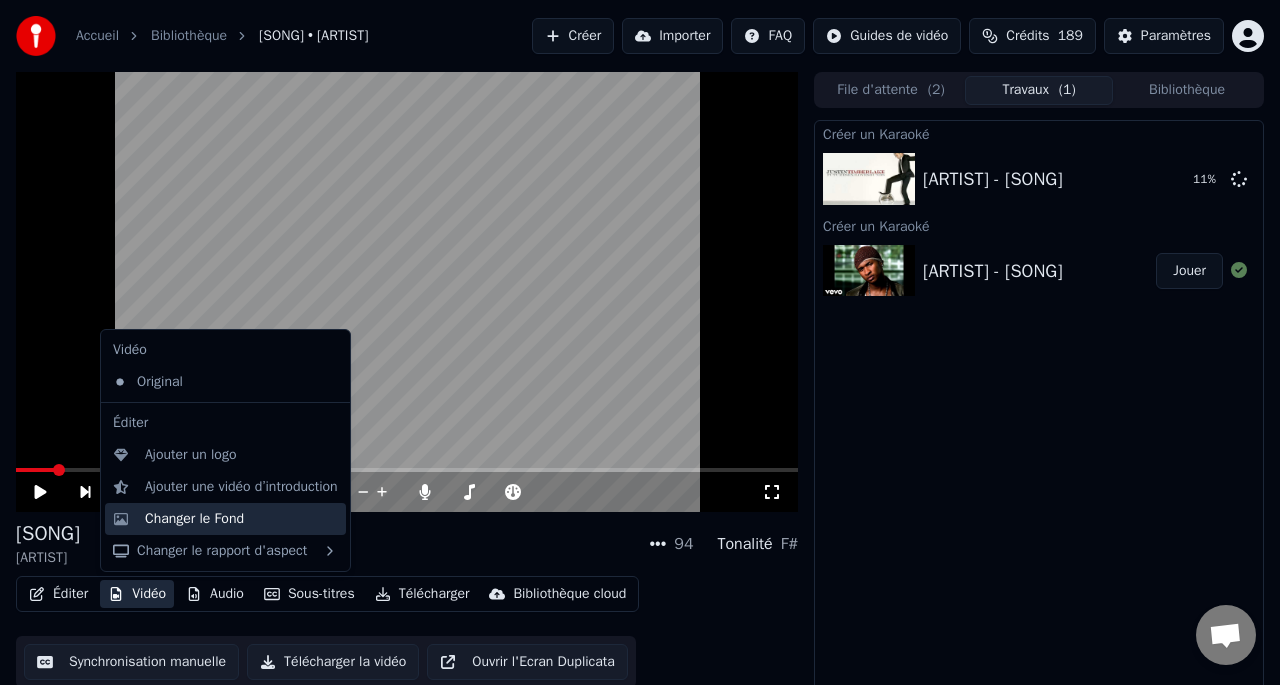 click on "Changer le Fond" at bounding box center [190, 455] 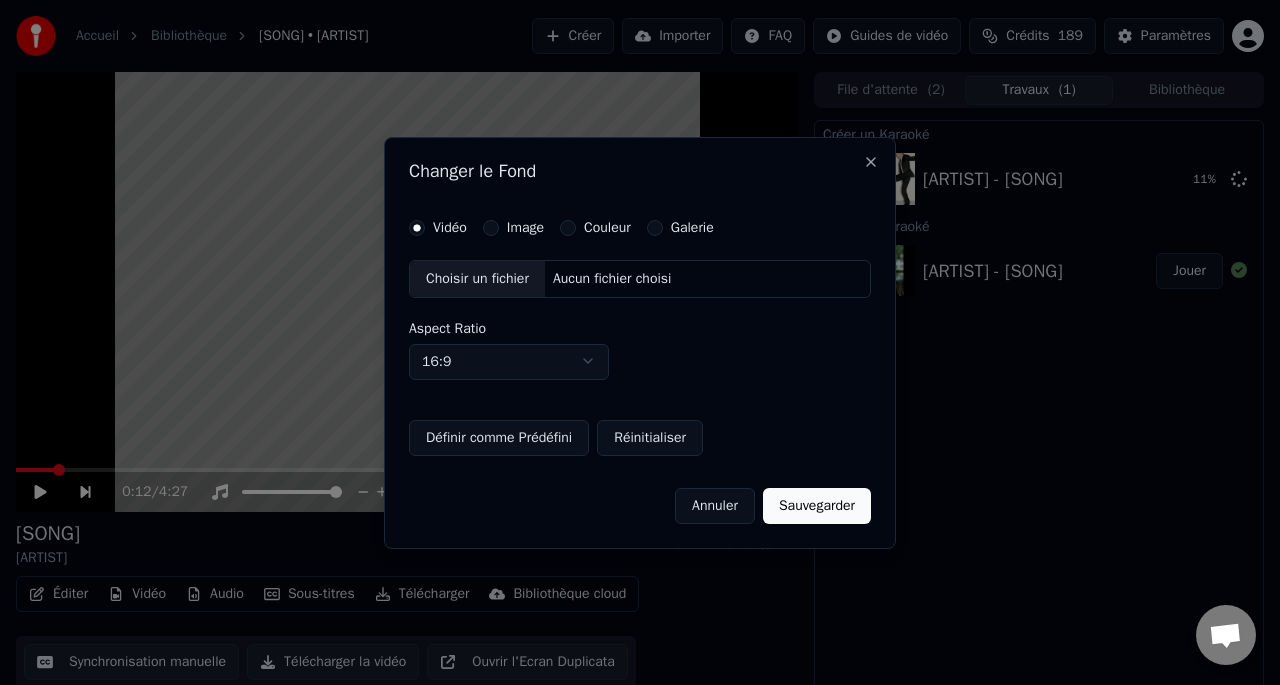click on "Vidéo Image Couleur Galerie Choisir un fichier Aucun fichier choisi Aspect Ratio 16:9 **** **** *** *** *** Définir comme Prédéfini Réinitialiser" at bounding box center (640, 338) 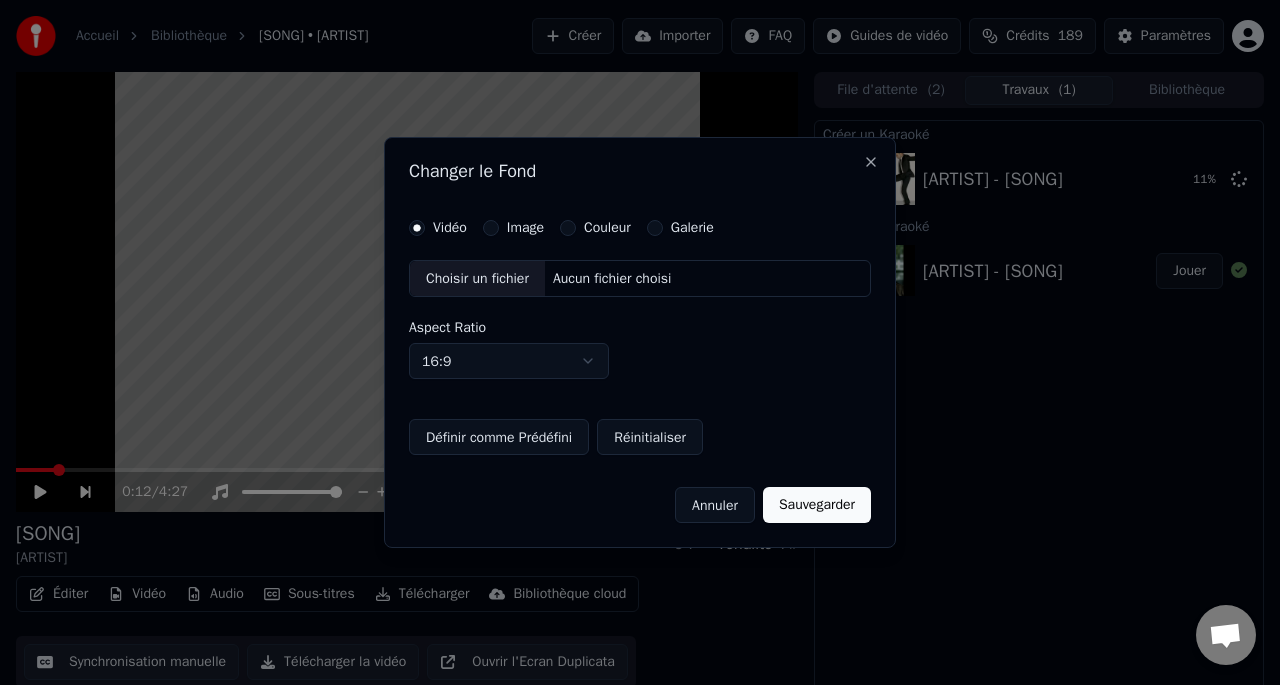 click on "Couleur" at bounding box center (568, 228) 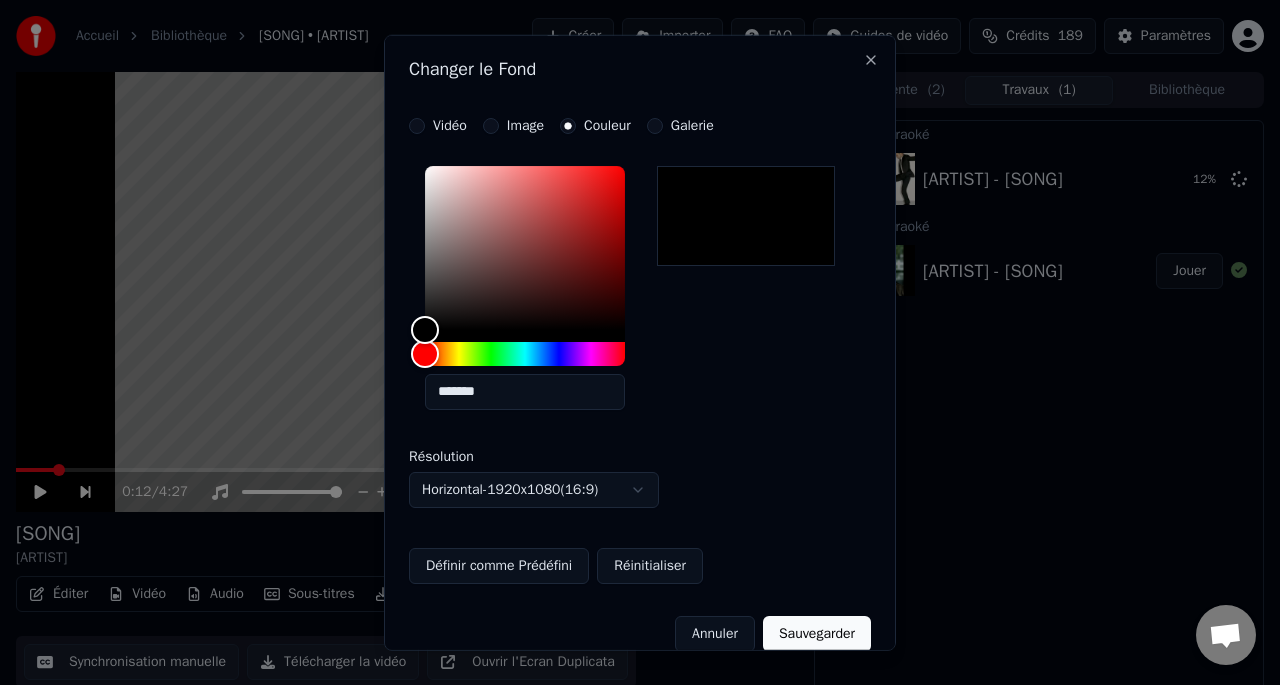 click on "Sauvegarder" at bounding box center (817, 633) 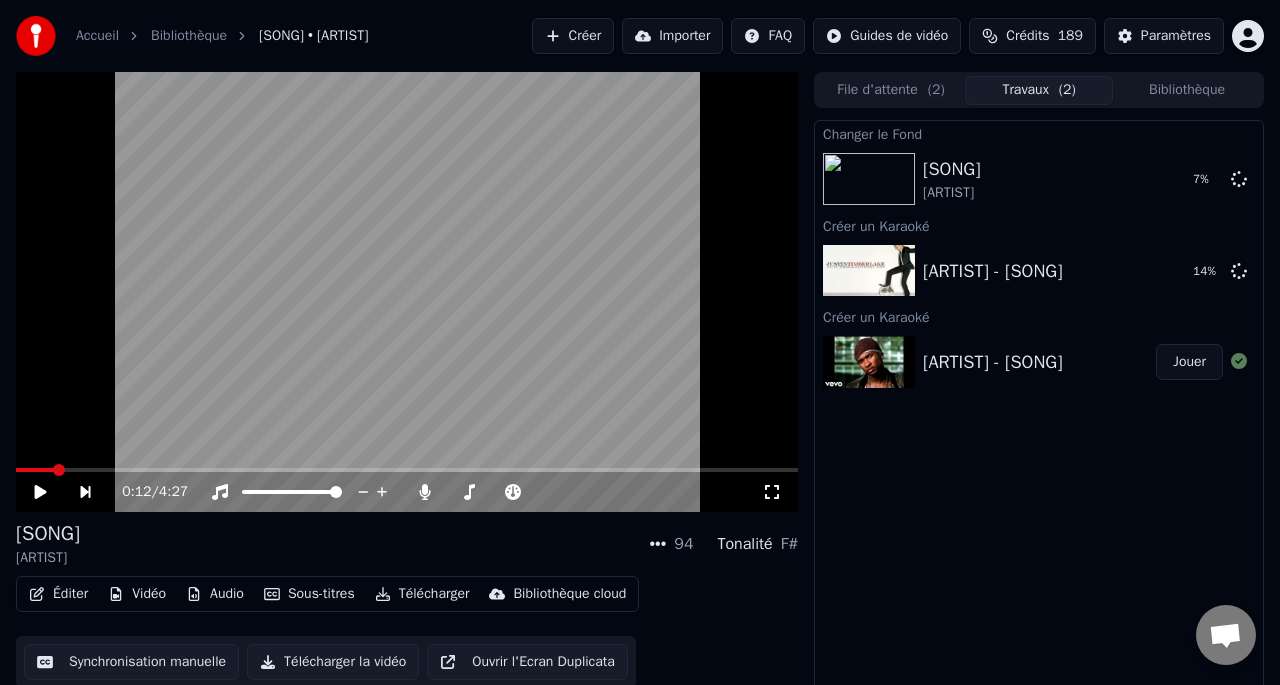 click on "Créer" at bounding box center [573, 36] 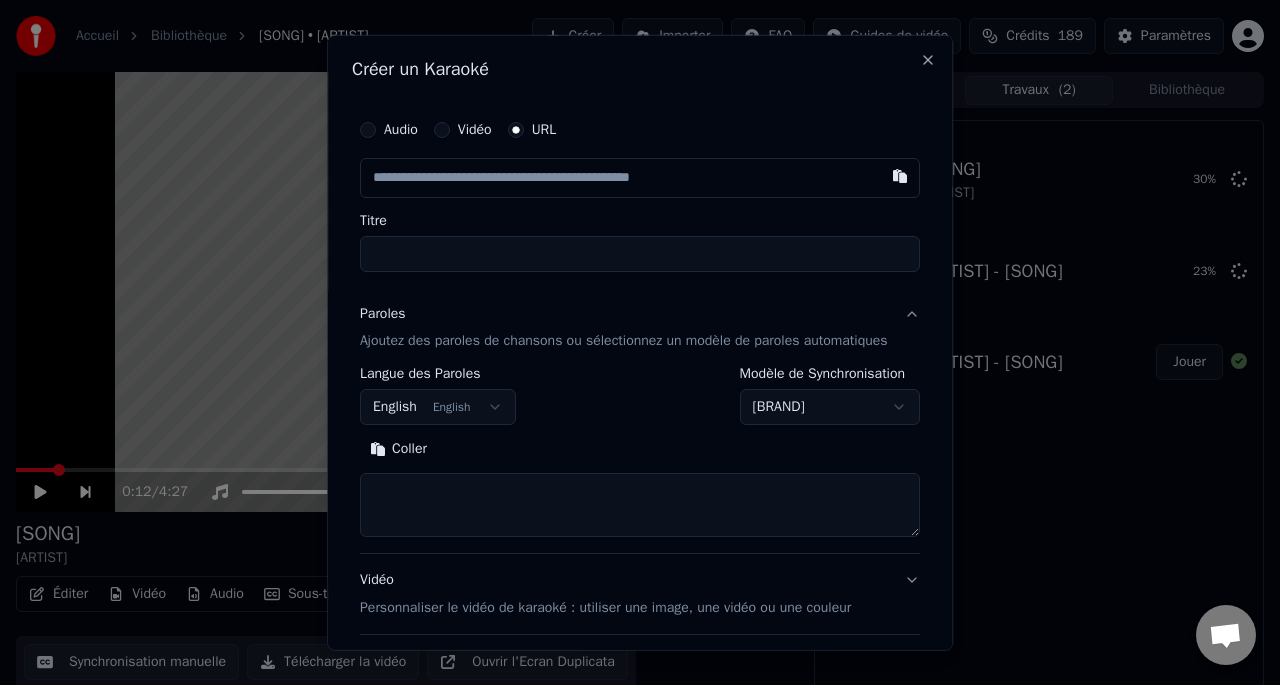 paste on "**********" 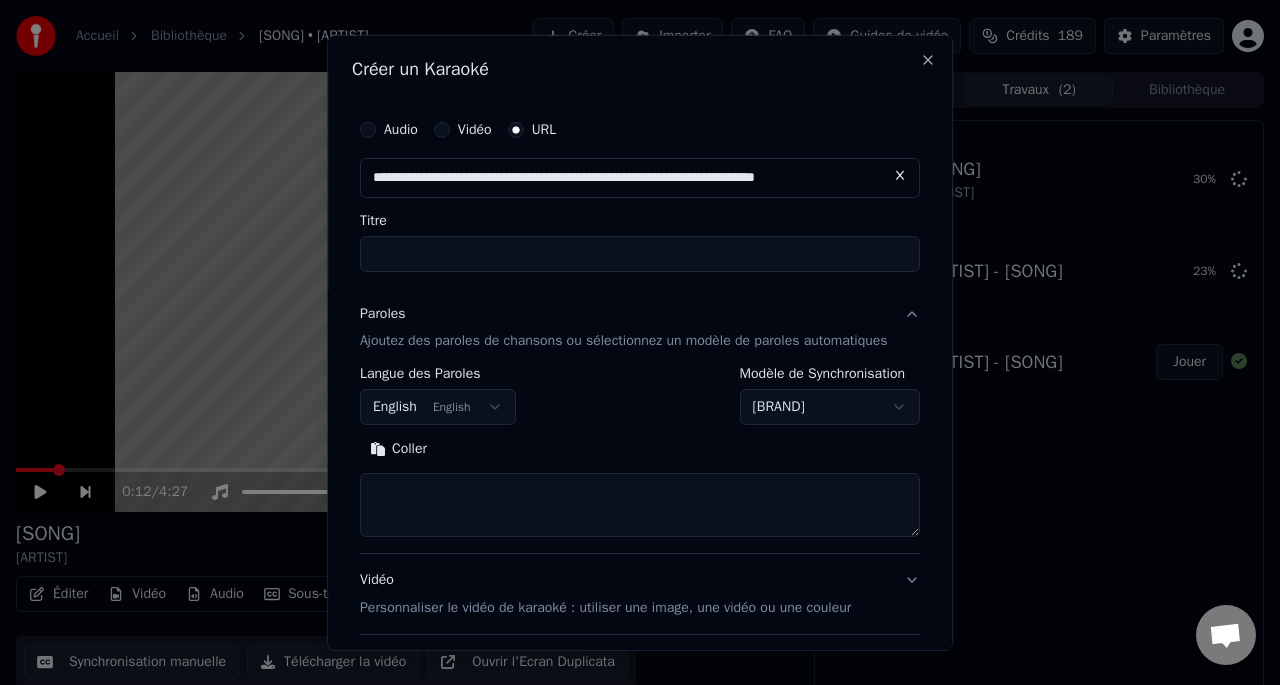 scroll, scrollTop: 0, scrollLeft: 12, axis: horizontal 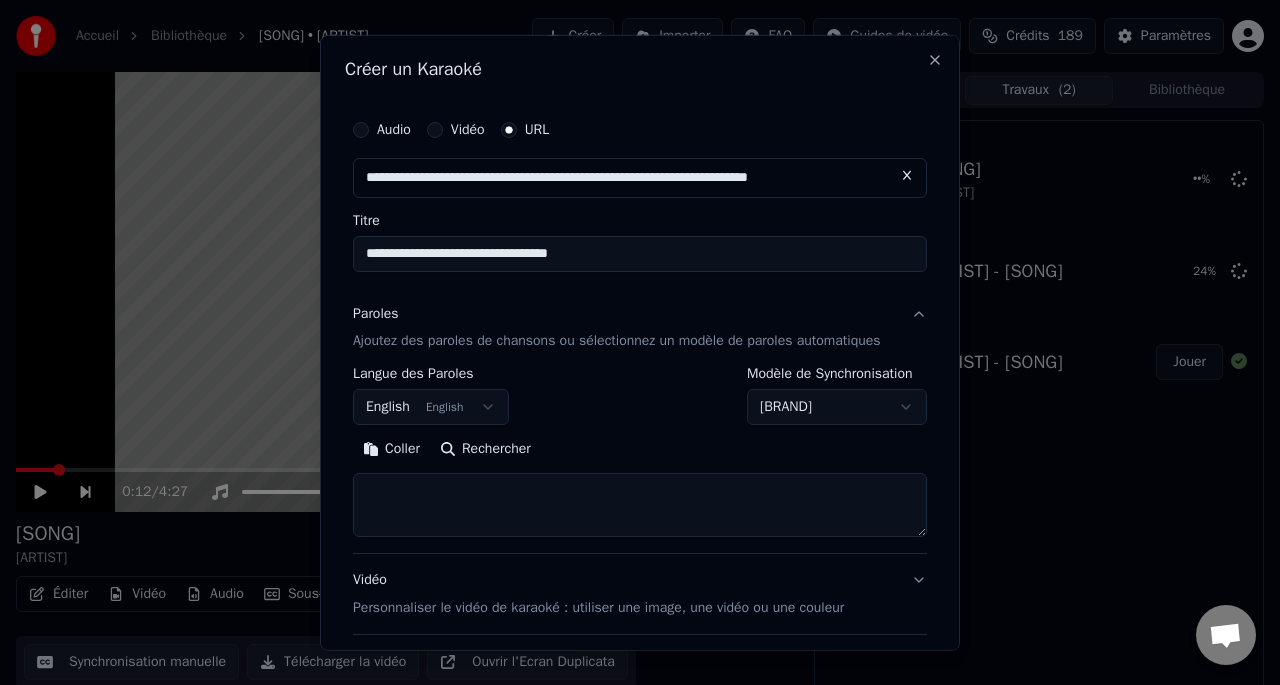 type on "**********" 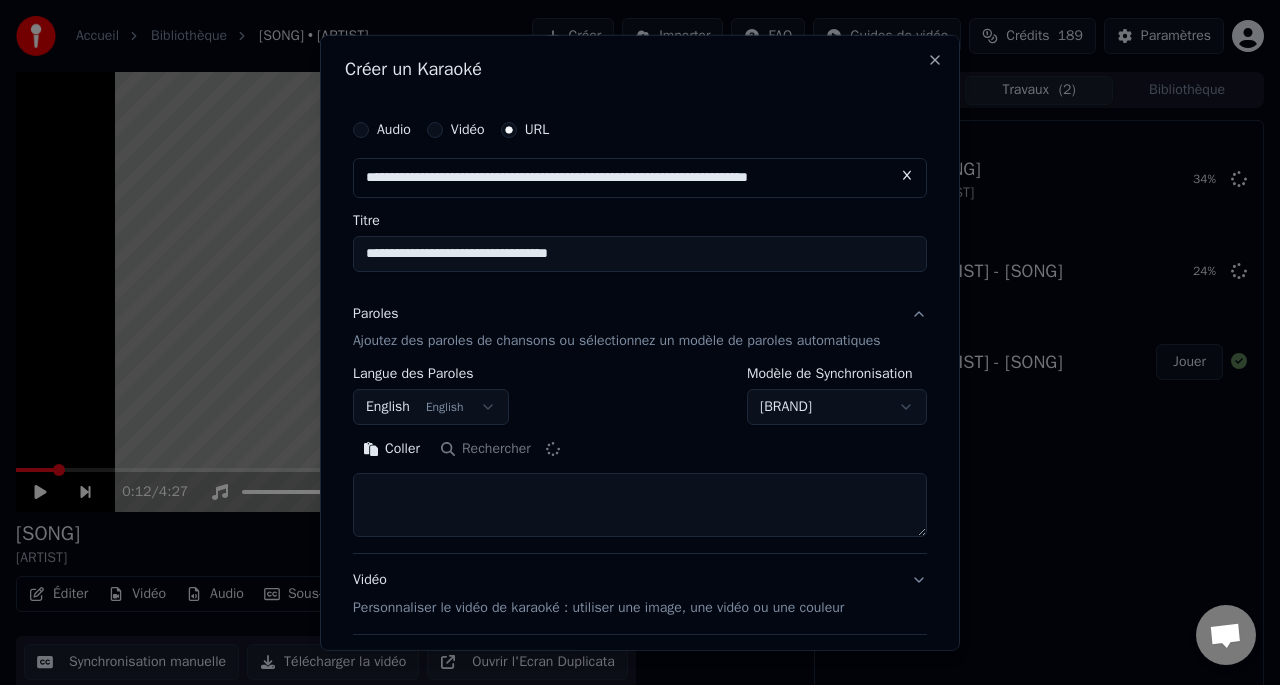 scroll, scrollTop: 0, scrollLeft: 0, axis: both 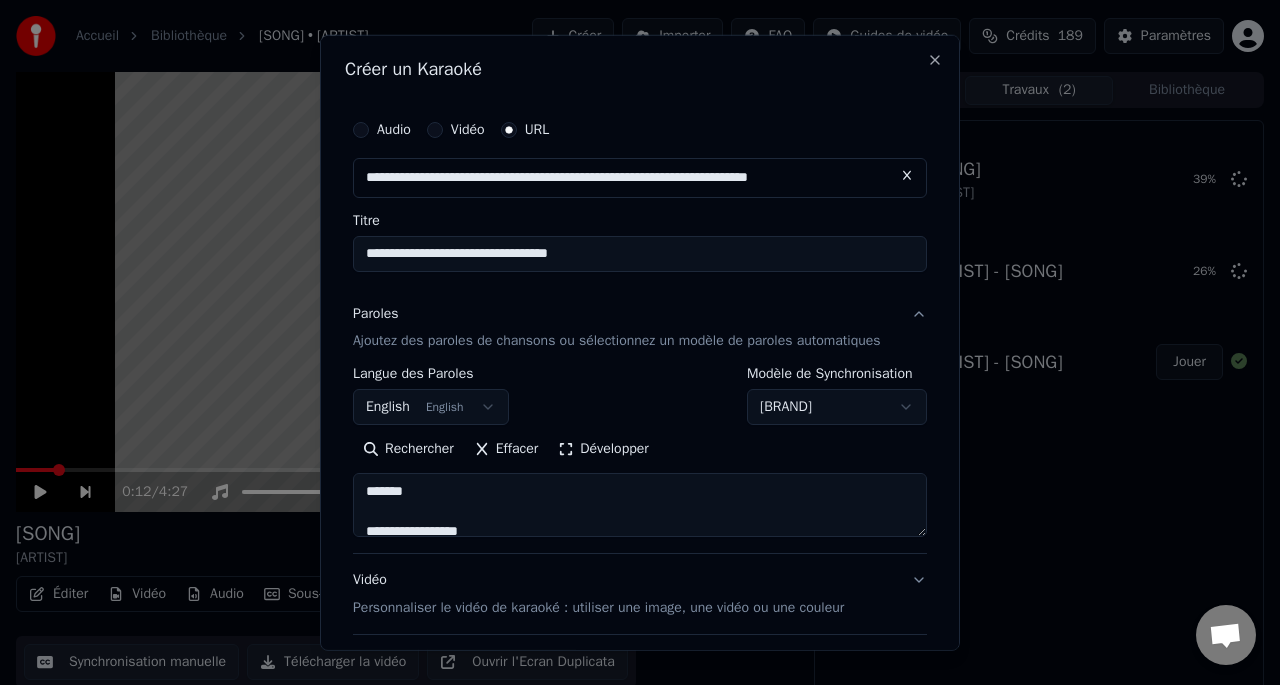 click on "**********" at bounding box center [640, 253] 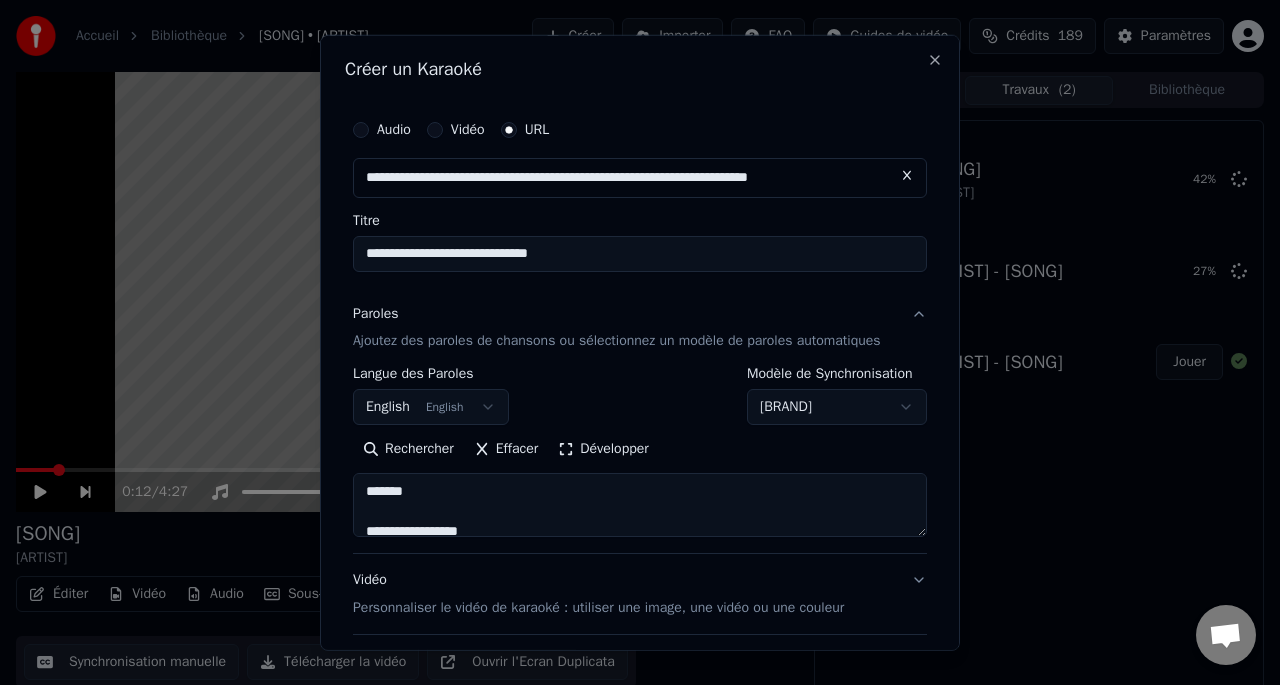 click on "Rechercher" at bounding box center [408, 449] 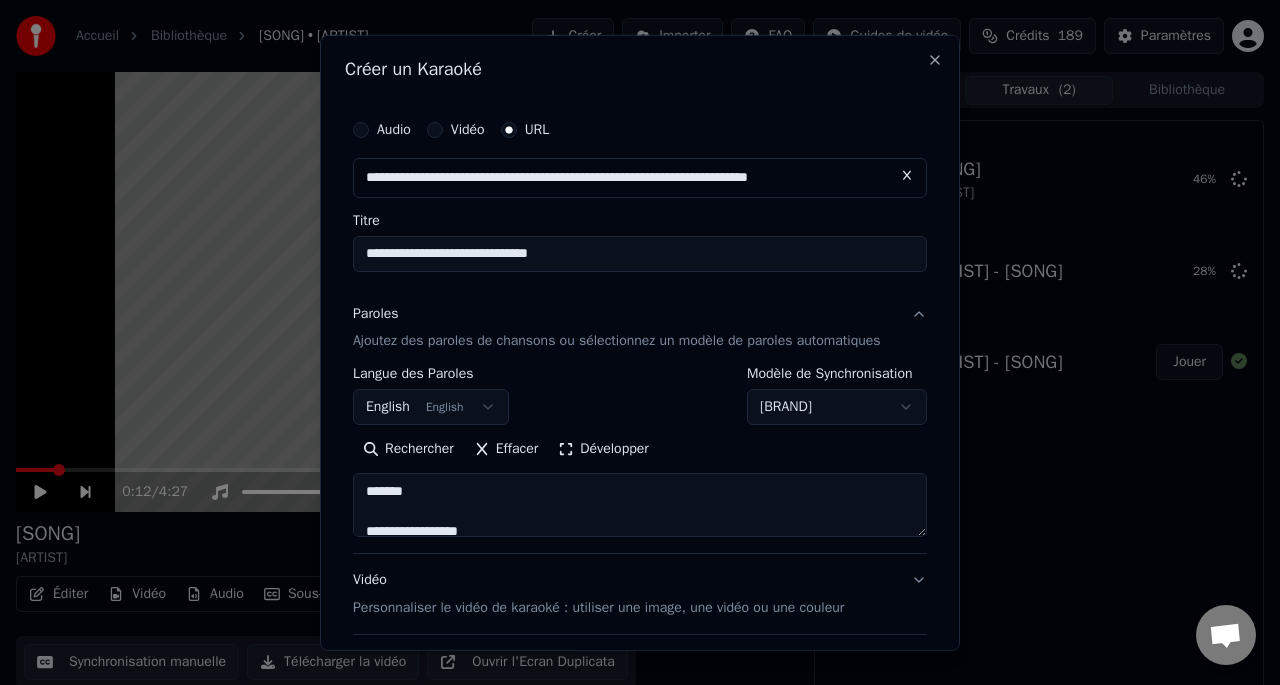 drag, startPoint x: 534, startPoint y: 254, endPoint x: 613, endPoint y: 259, distance: 79.15807 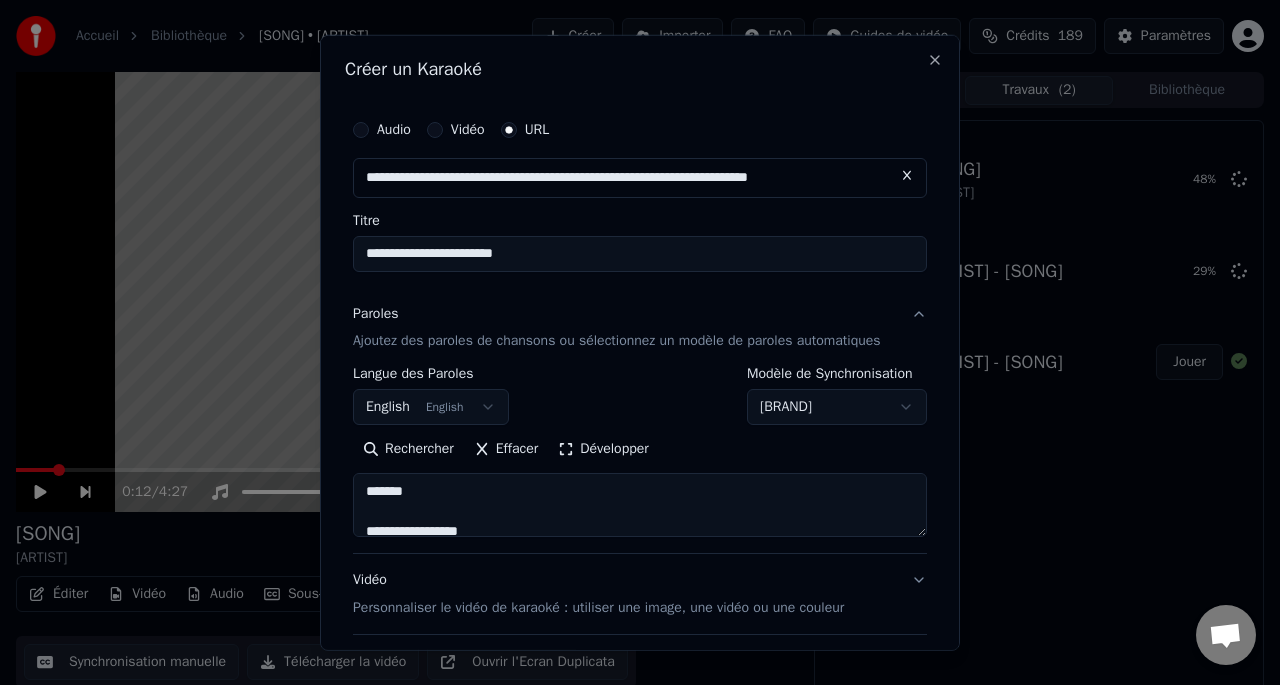 type on "**********" 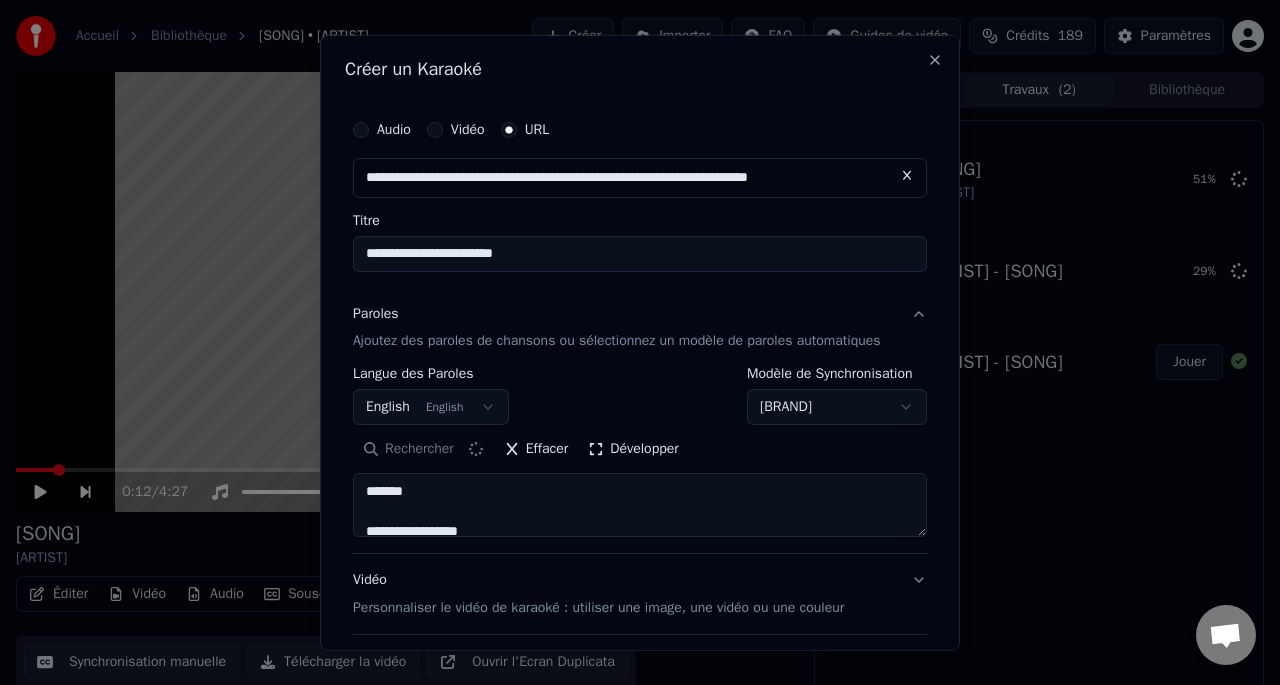 scroll, scrollTop: 33, scrollLeft: 0, axis: vertical 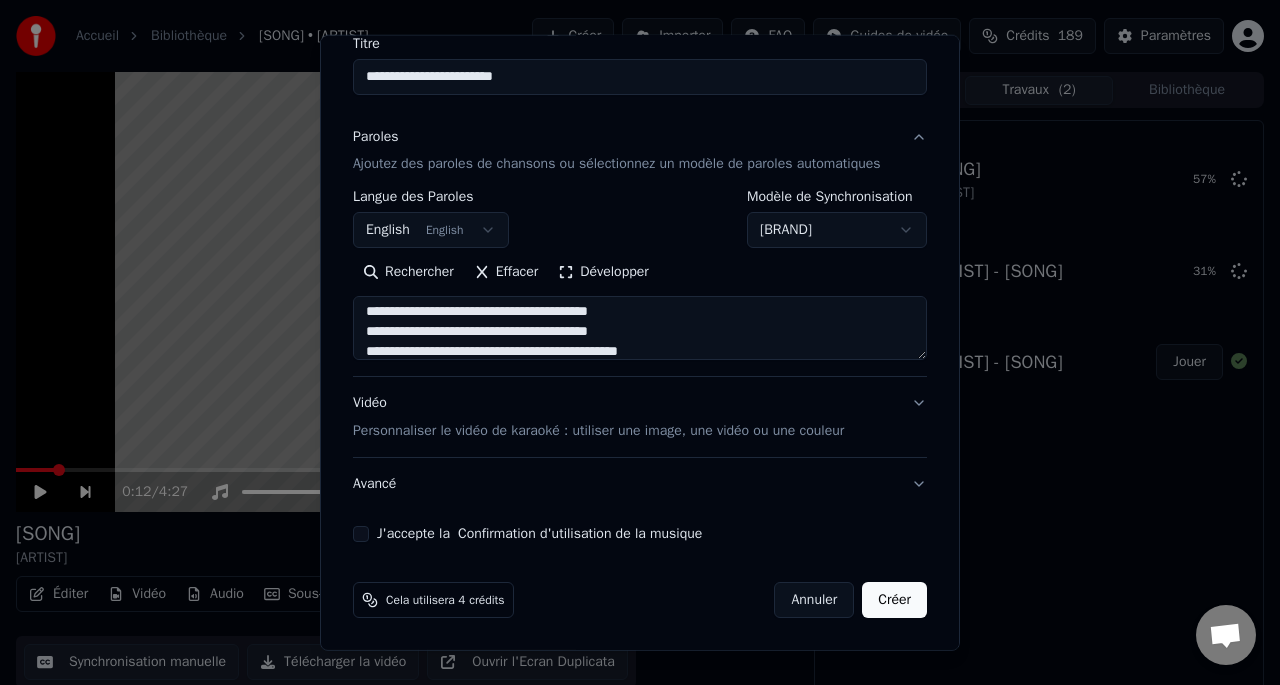 click on "J'accepte la   Confirmation d'utilisation de la musique" at bounding box center [361, 534] 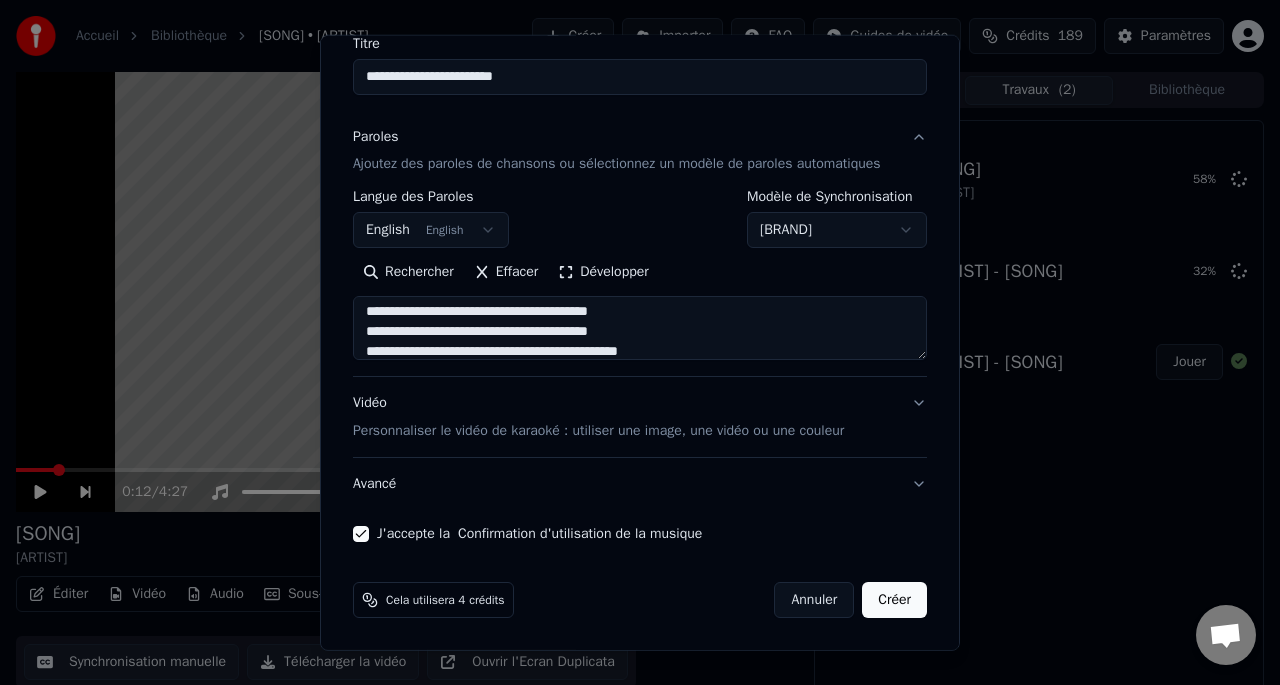 click on "Créer" at bounding box center (894, 600) 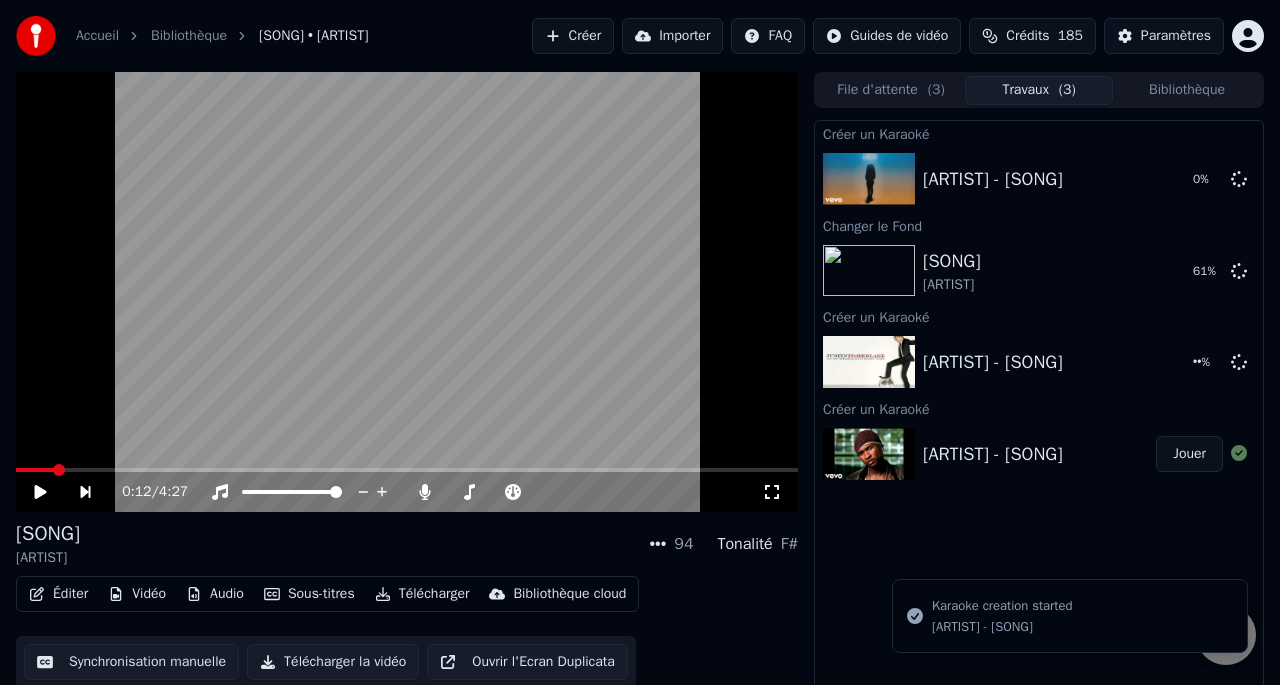 scroll, scrollTop: 0, scrollLeft: 0, axis: both 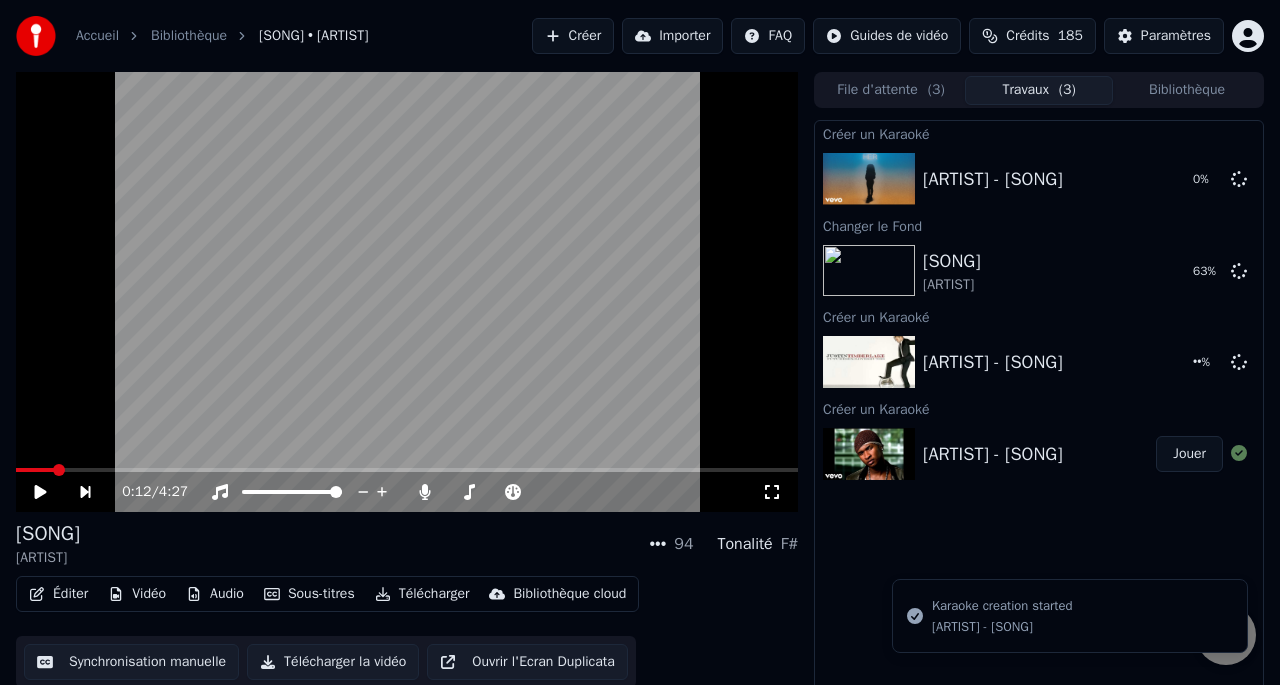 click on "Bibliothèque" at bounding box center [1187, 90] 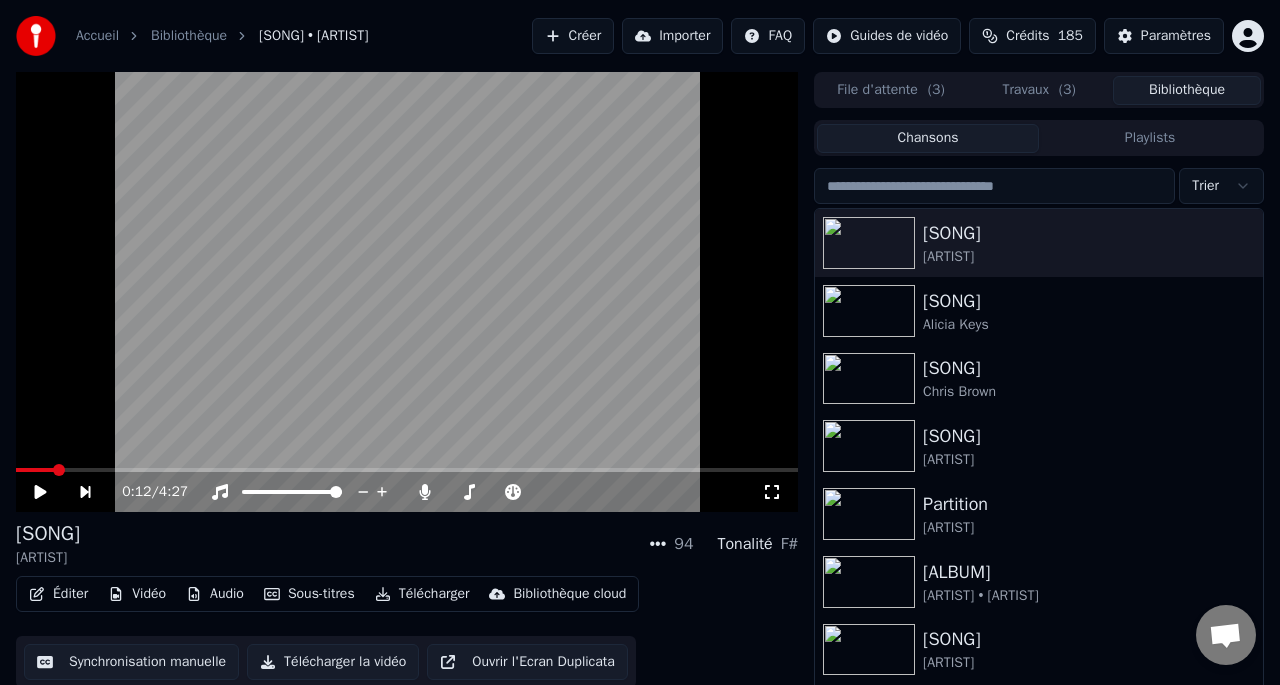 click on "Travaux ( 3 )" at bounding box center (1039, 90) 